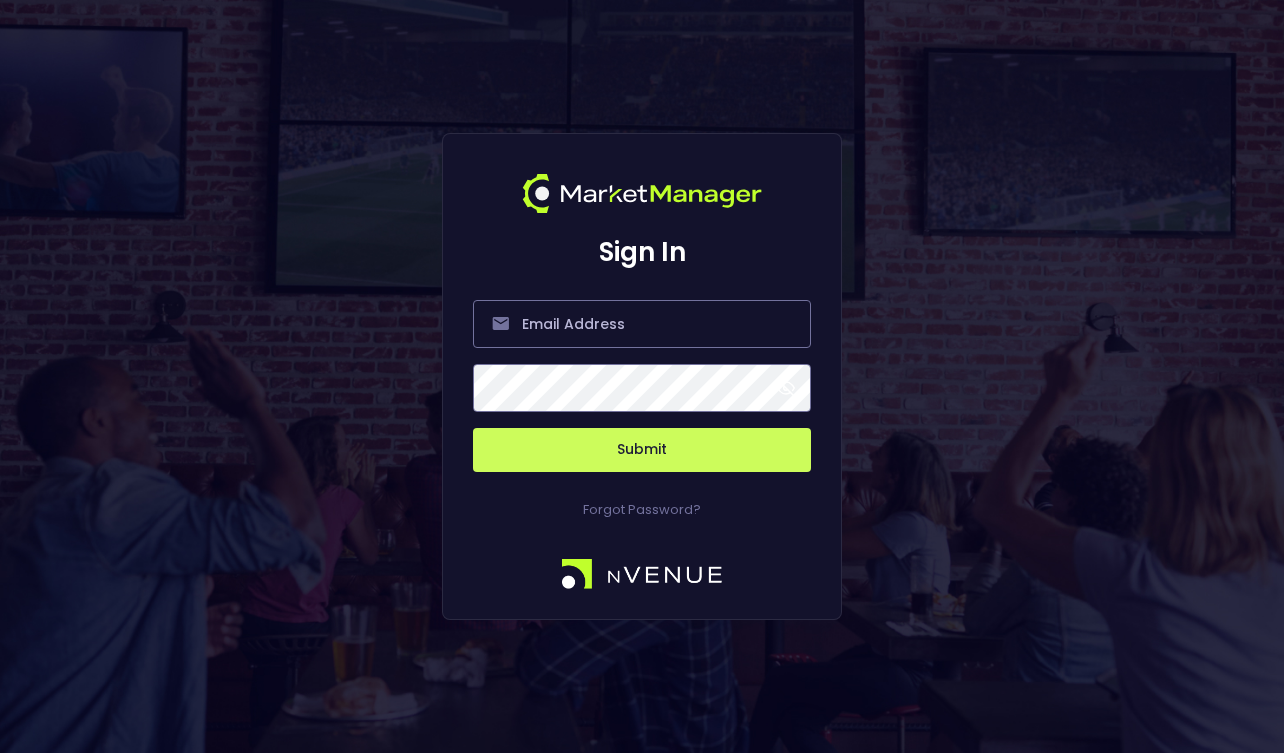 scroll, scrollTop: 0, scrollLeft: 0, axis: both 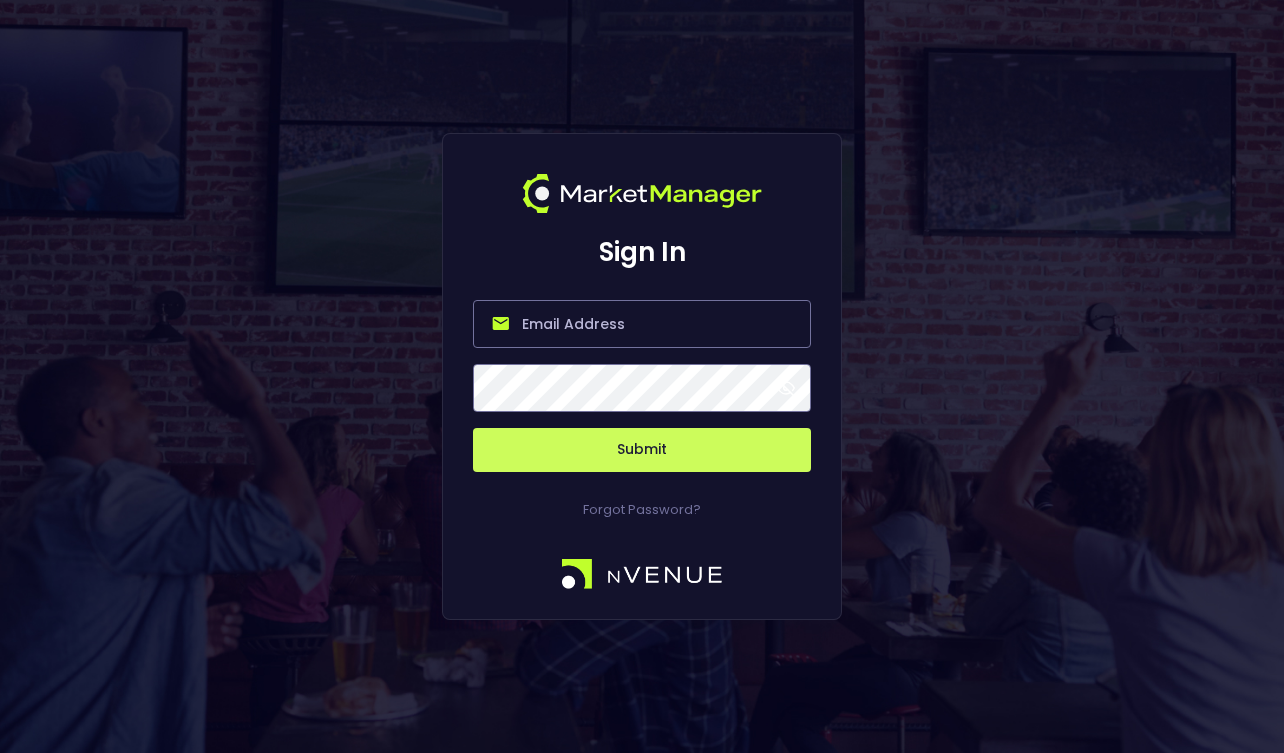 click at bounding box center [642, 324] 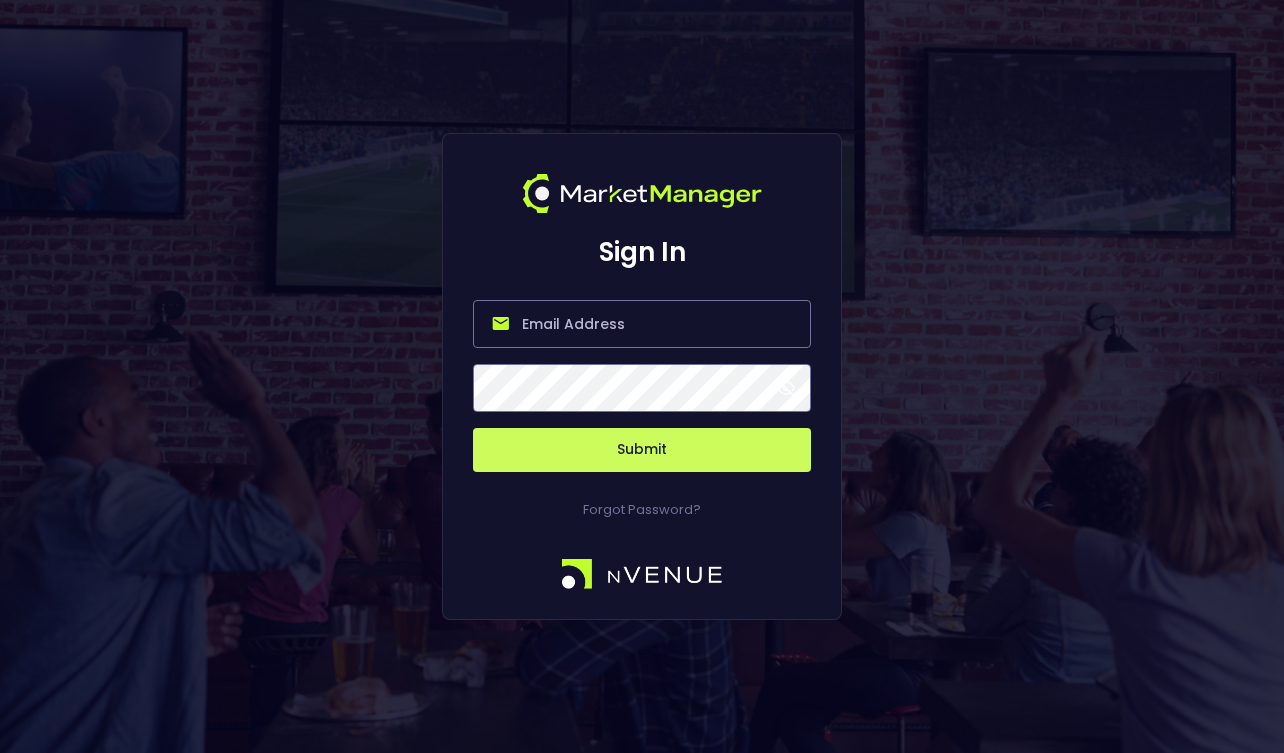 type on "derek@nvenue.com" 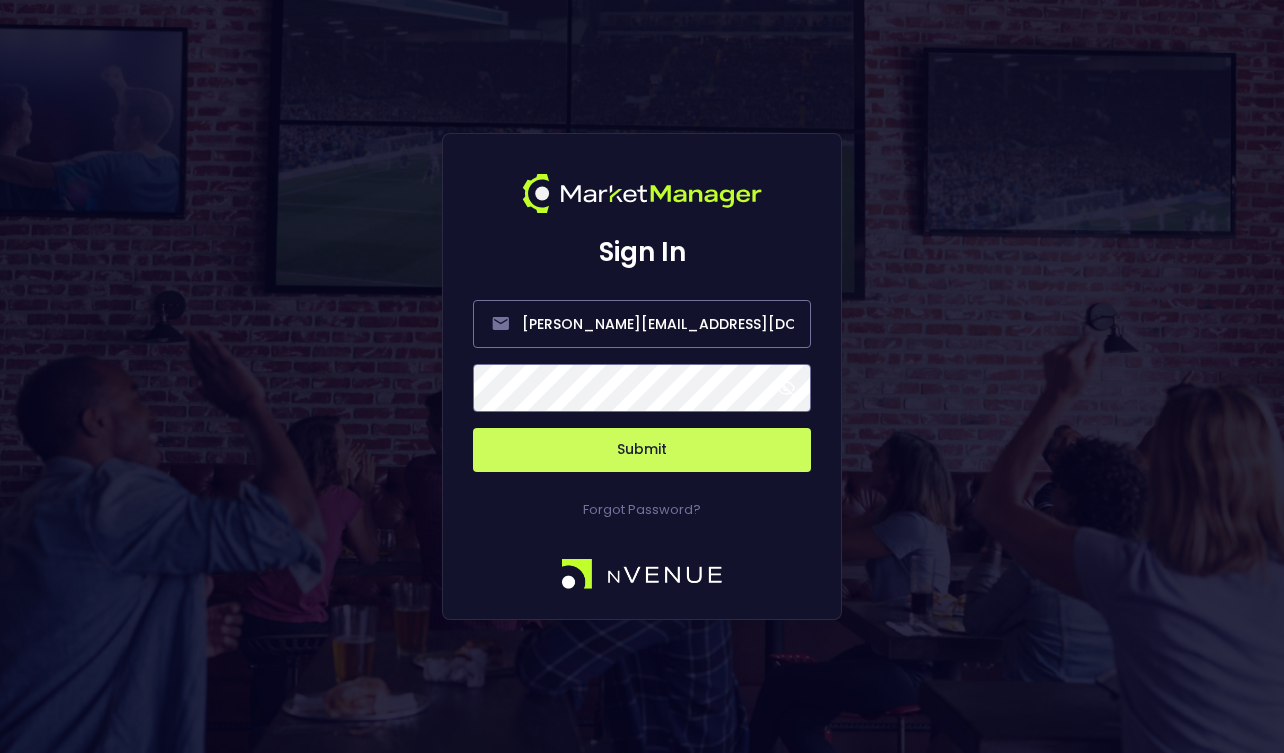 click on "Submit" at bounding box center [642, 450] 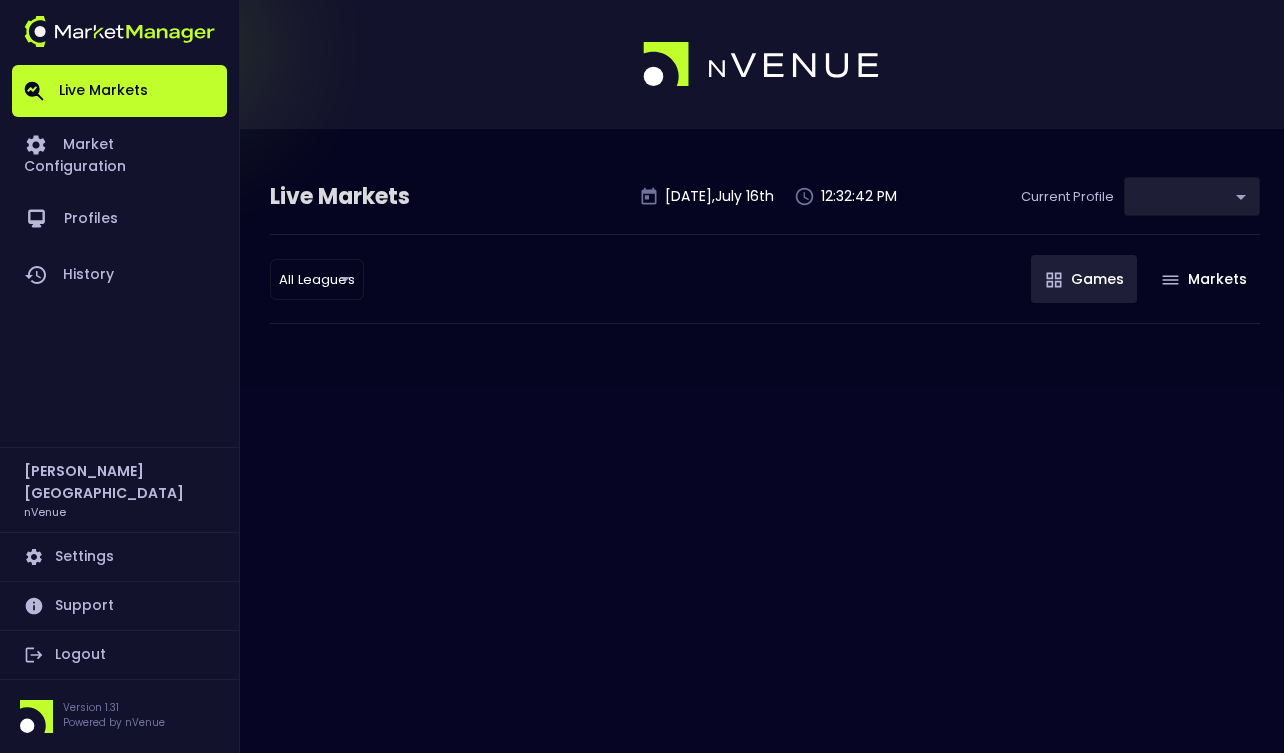 type on "0a763355-b225-40e6-8c79-2dda4ec7b2cf" 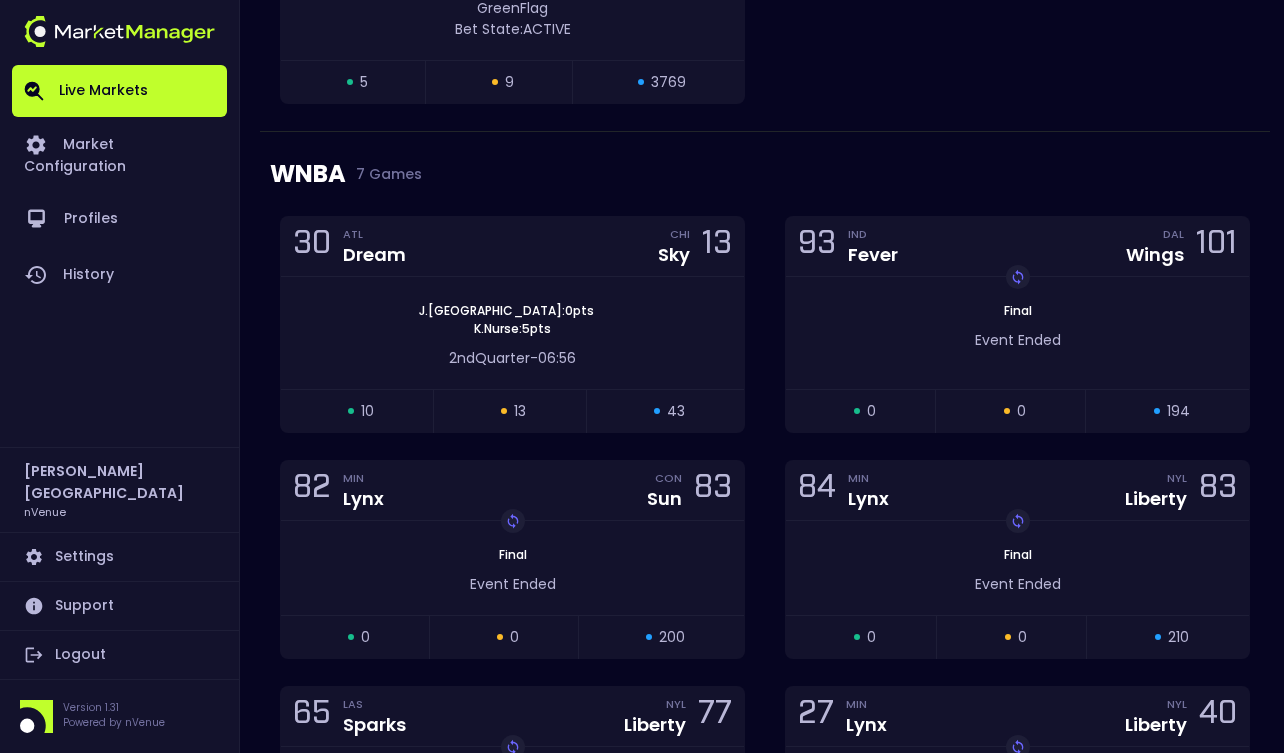 scroll, scrollTop: 1493, scrollLeft: 0, axis: vertical 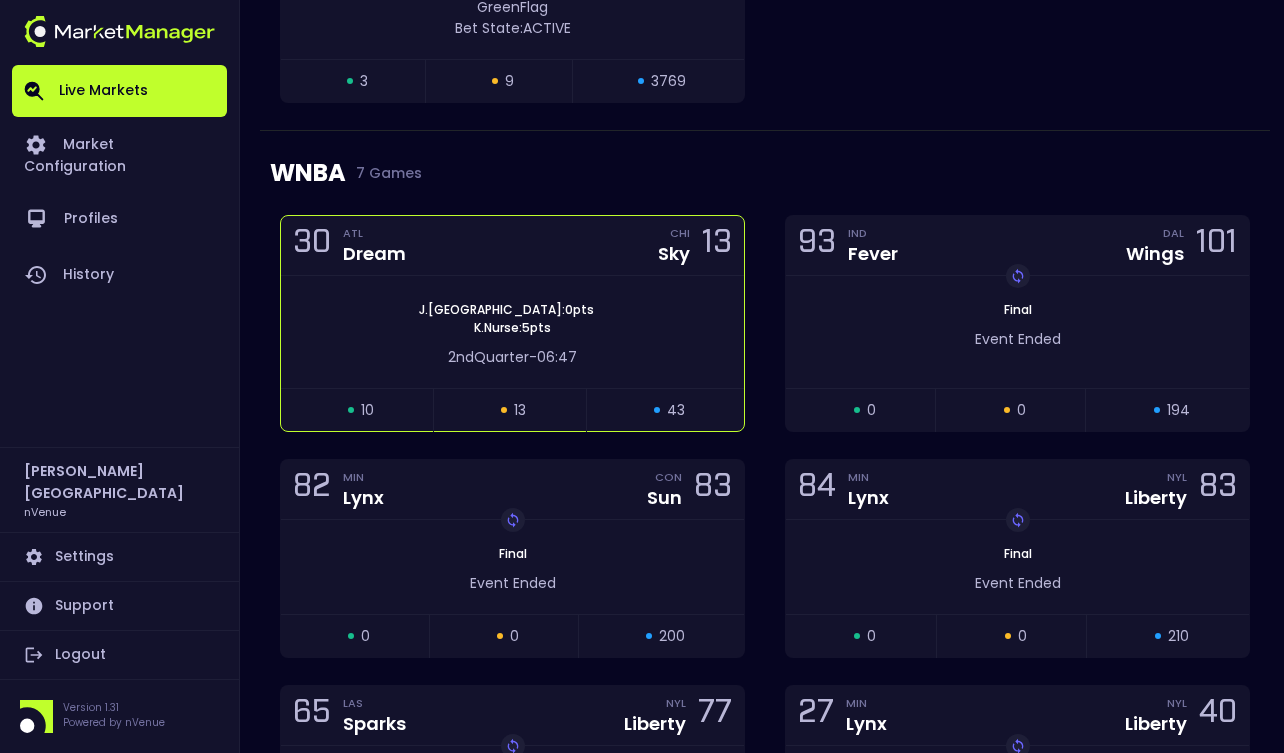 click on "2nd  Quarter  -  06:47" at bounding box center [512, 357] 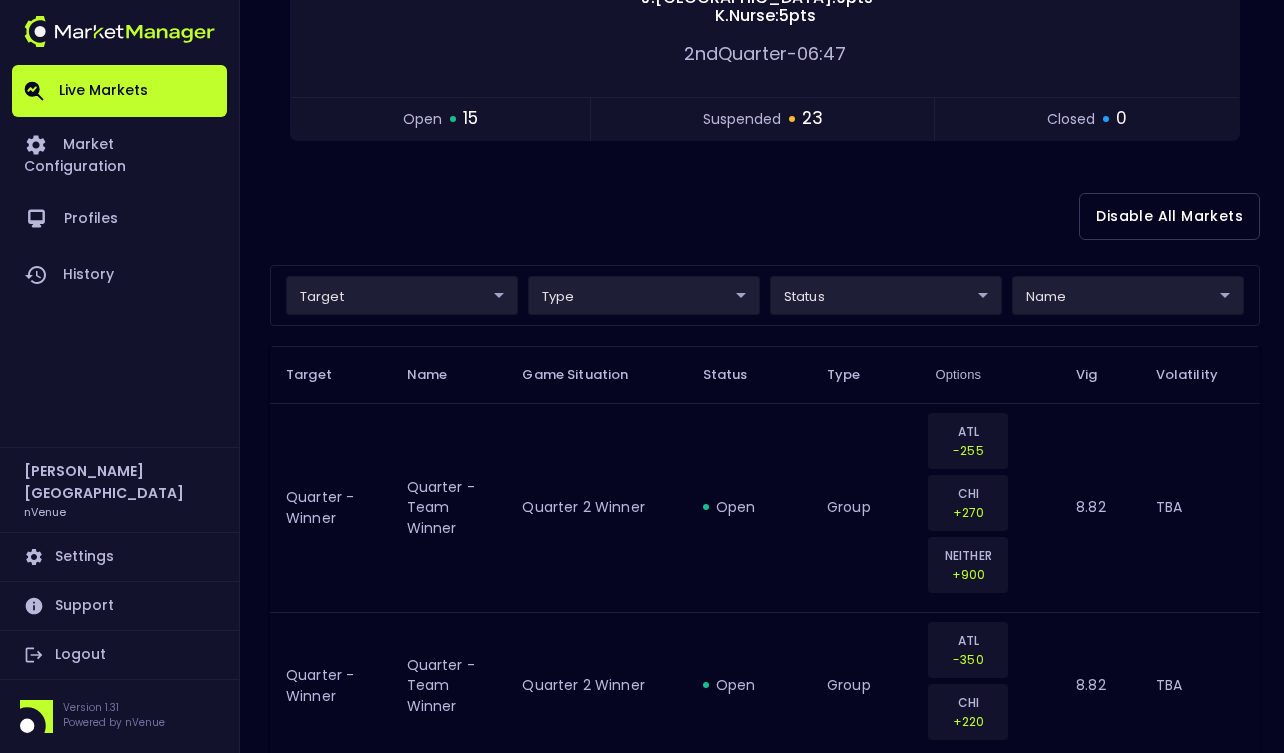 scroll, scrollTop: 395, scrollLeft: 0, axis: vertical 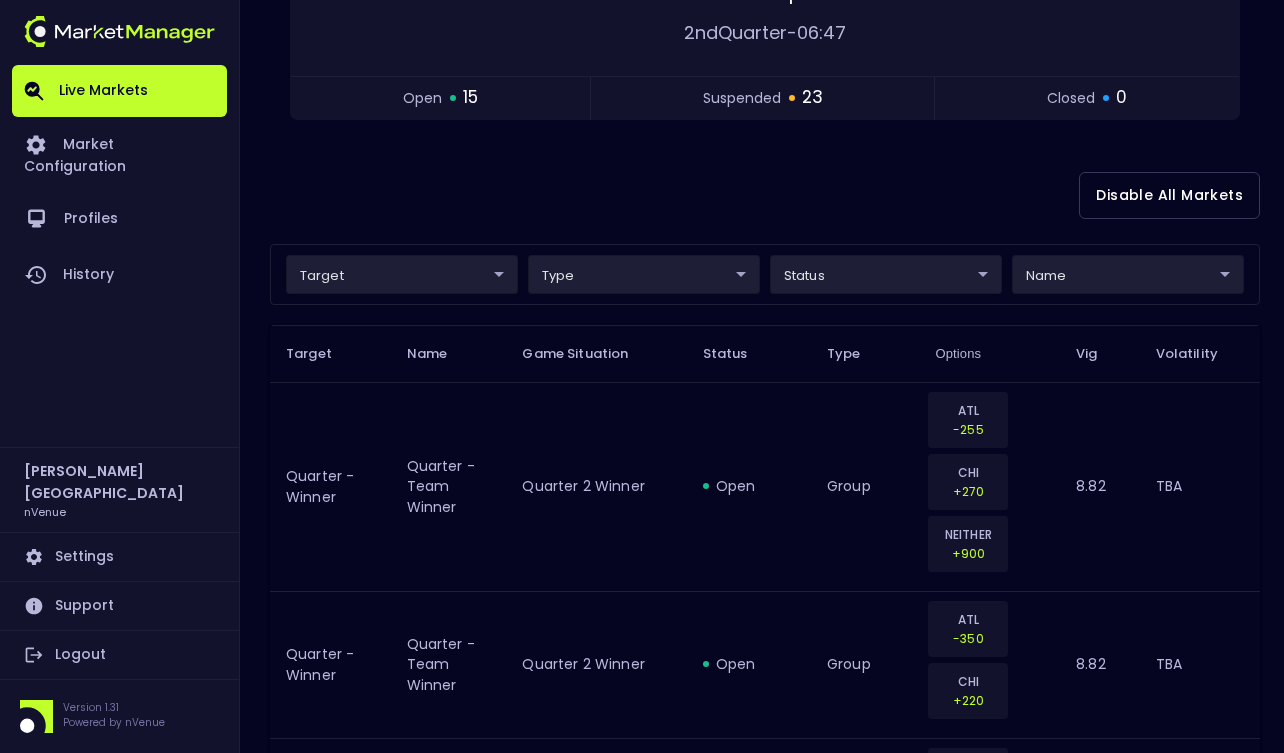 click on "Live Markets Market Configuration Profiles History Derek   Paris nVenue Settings Support Logout   Version 1.31  Powered by nVenue < All Games Wednesday ,  July   16 th 12:33:00 PM Current Profile Matt 0a763355-b225-40e6-8c79-2dda4ec7b2cf Select Target Market Status Type Vig Volatility Options Close 30 ATL Dream CHI Sky 13 J .  Canada :  0  pts K .  Nurse :  5  pts 2nd  Quarter  -  06:47 open 15 suspended 23 closed 0 Disable All Markets target ​ ​ type ​ ​ status ​ ​ name ​ ​ Target Name Game Situation Status Type Options Vig Volatility Quarter - Winner Quarter - Team Winner Quarter 2 Winner  open group ATL -255 CHI +270 NEITHER +900 8.82 TBA Quarter - Winner Quarter - Team Winner Quarter 2 Winner  open group ATL -350 CHI +220 8.82 TBA Quarter - Winner Quarter - Team Winner Quarter 2 Winner  suspended group ATL -215 CHI +215 NEITHER +1000 8.6 TBA Quarter - Winner Quarter - Team Winner Quarter 2 Winner  suspended group ATL -275 CHI +185 8.6 TBA Quarter - Winner Quarter - Team Winner suspended 8" at bounding box center (642, 2220) 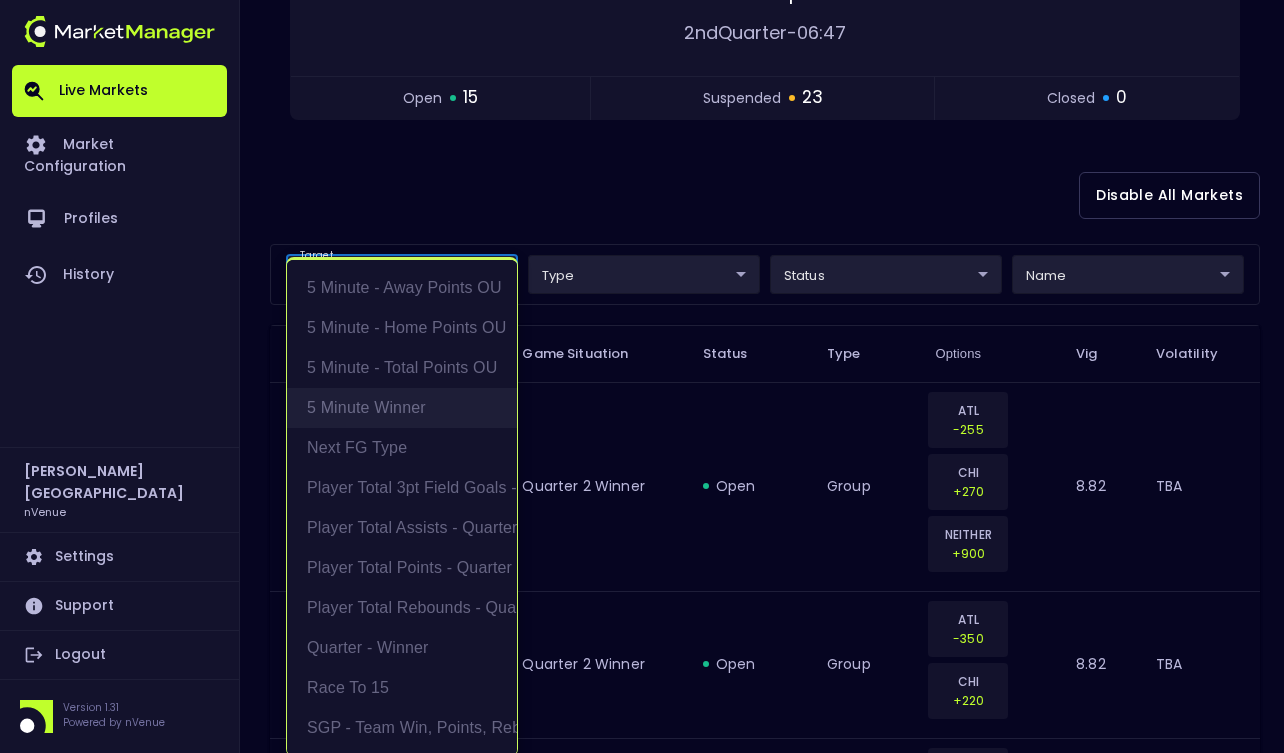 scroll, scrollTop: 4, scrollLeft: 0, axis: vertical 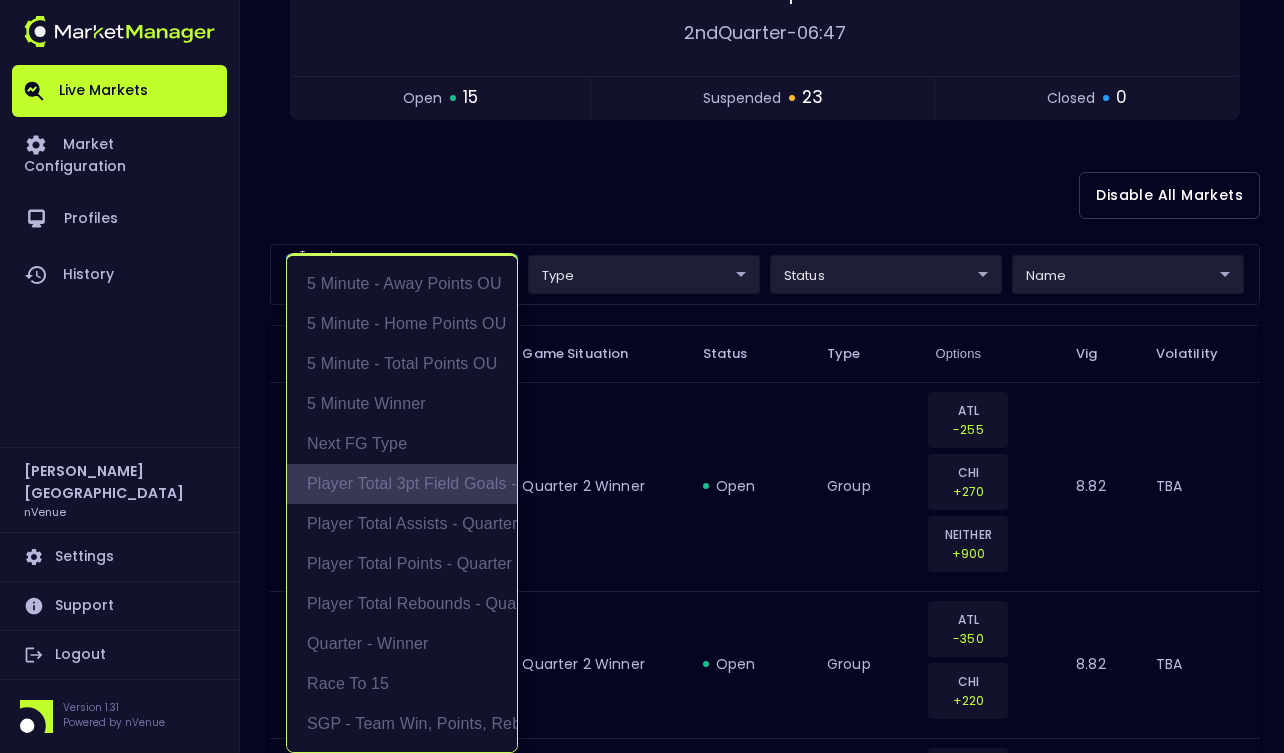 click on "Player Total 3pt Field Goals - Quarter" at bounding box center (402, 484) 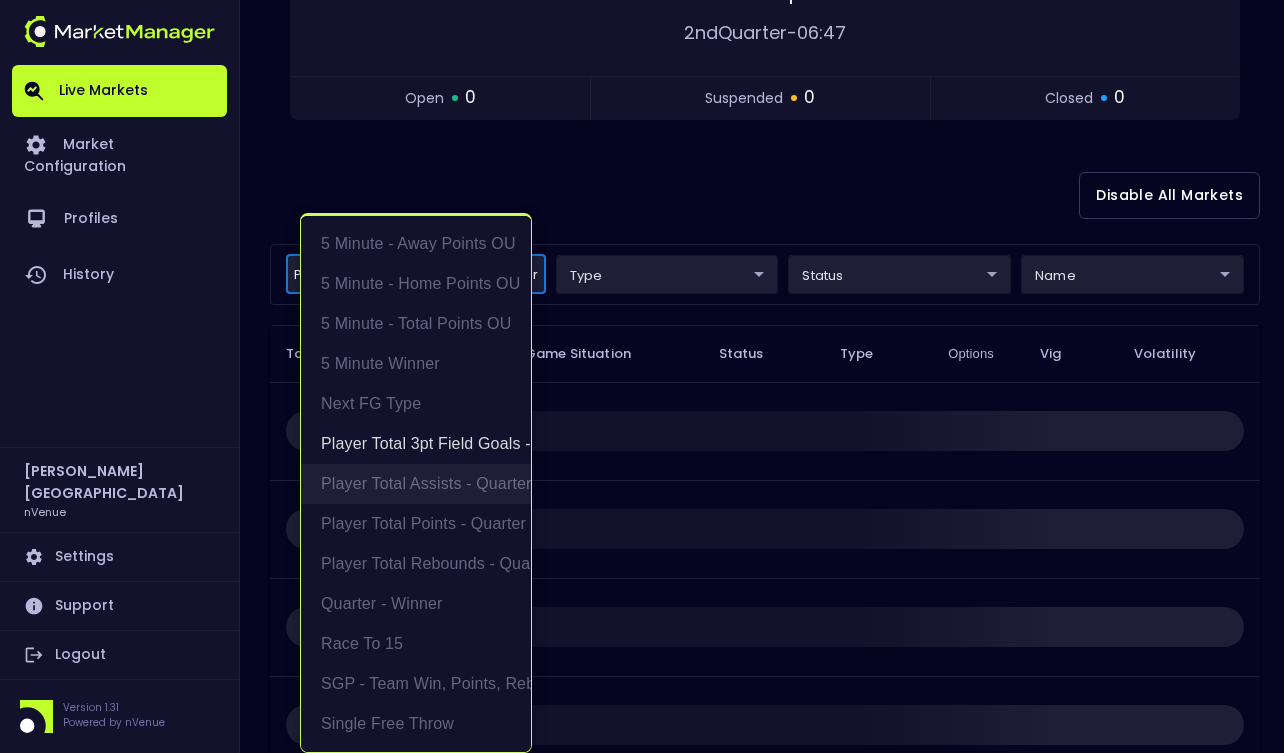 click on "Player Total Assists - Quarter" at bounding box center (416, 484) 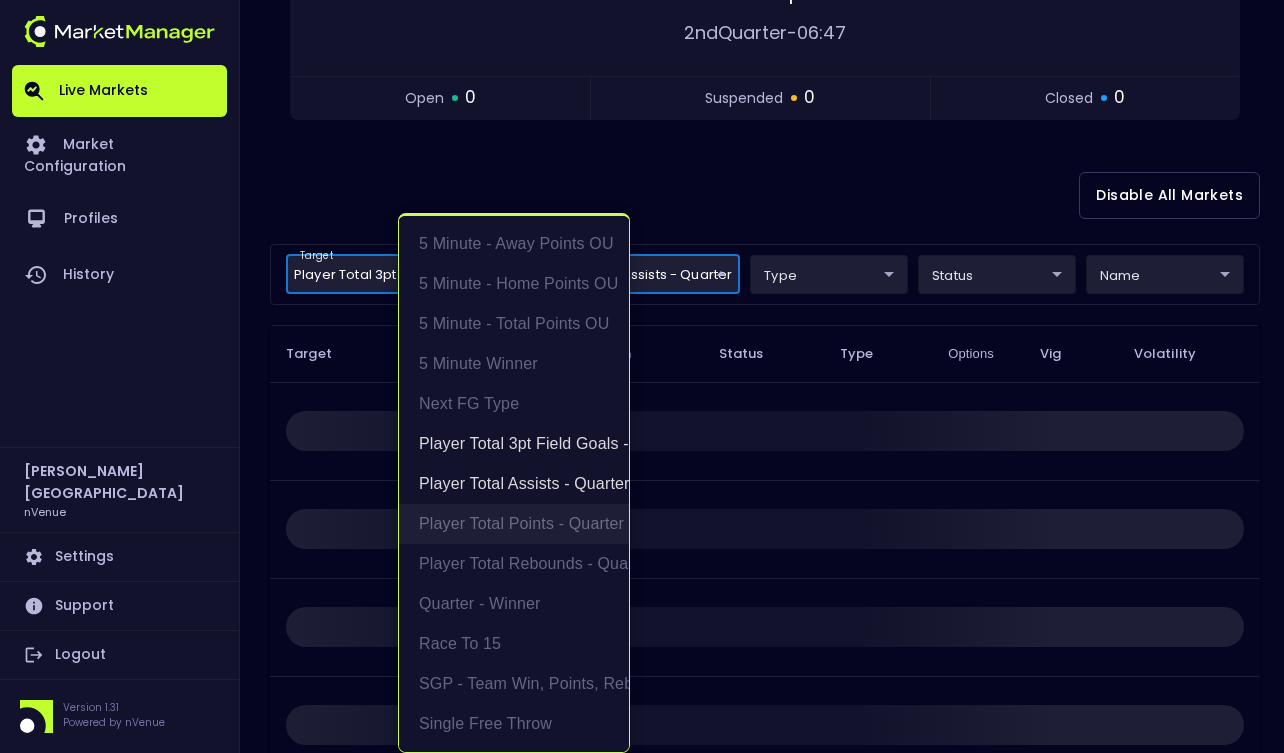 click on "Player Total Points - Quarter" at bounding box center [514, 524] 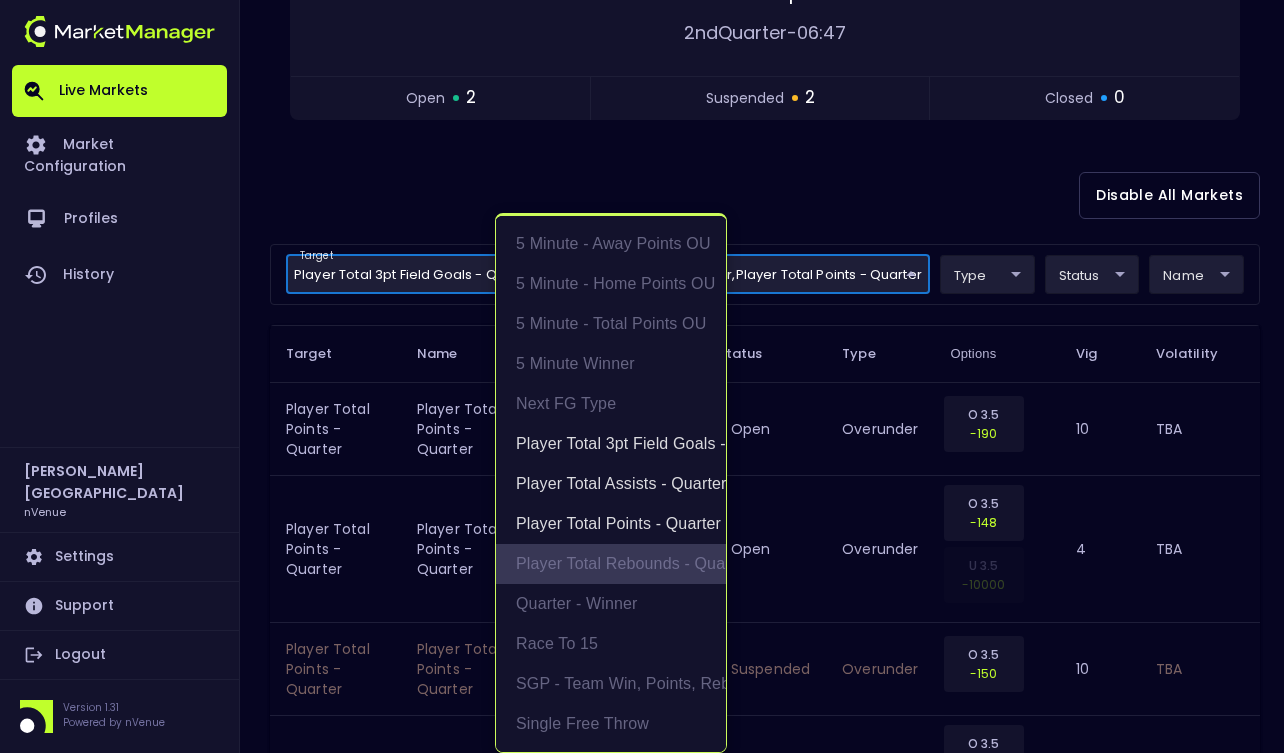 click on "Player Total Rebounds - Quarter" at bounding box center [611, 564] 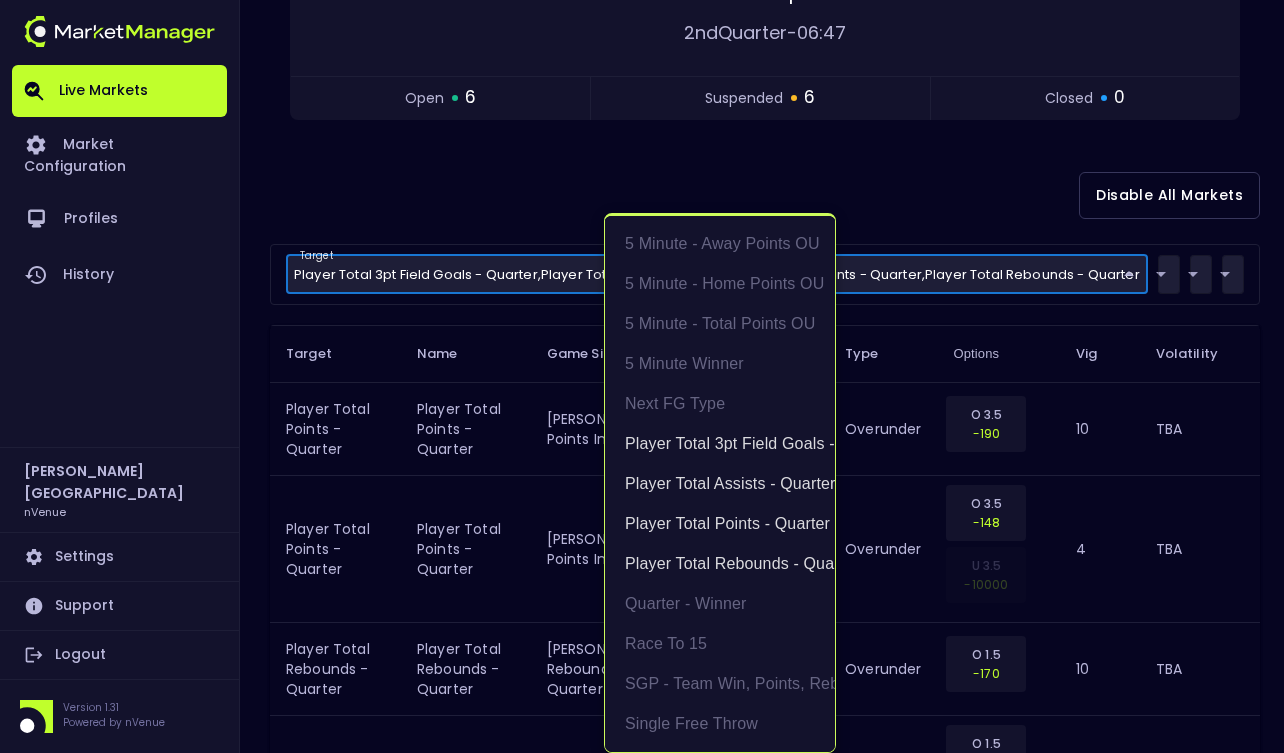 click at bounding box center (642, 376) 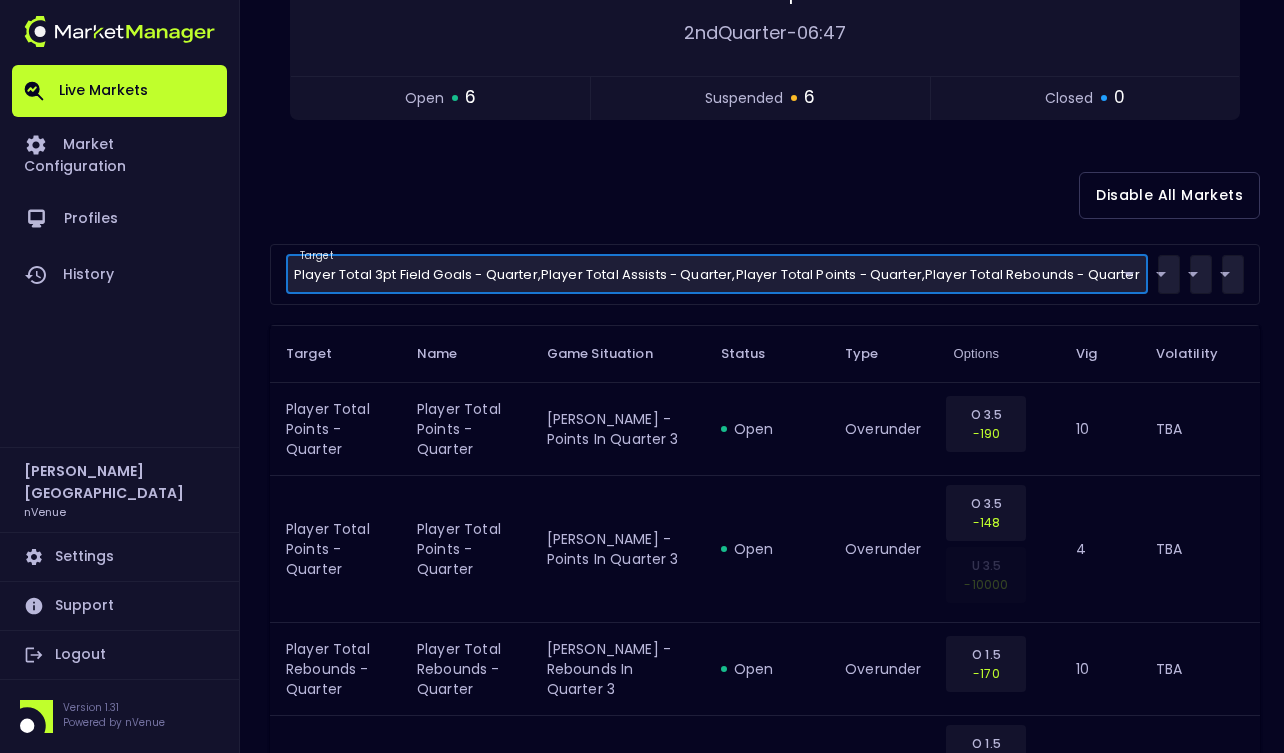 scroll, scrollTop: 0, scrollLeft: 0, axis: both 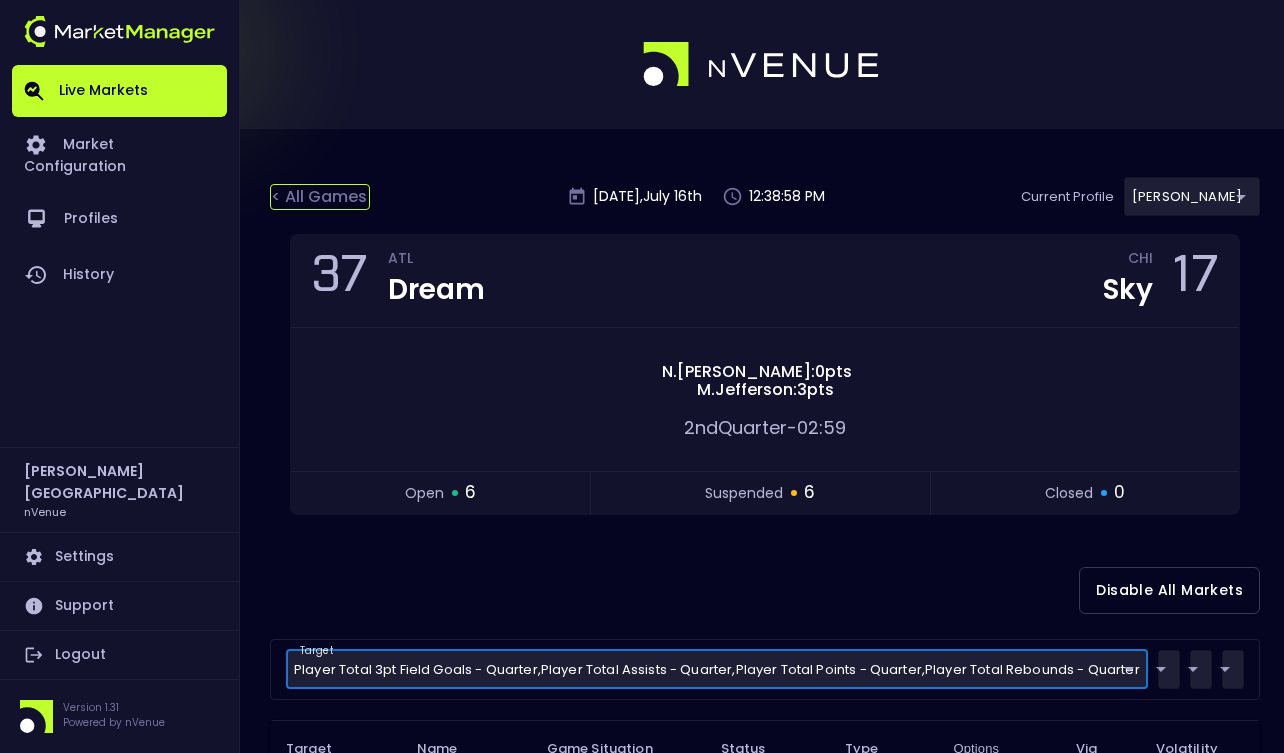 click on "< All Games" at bounding box center (320, 197) 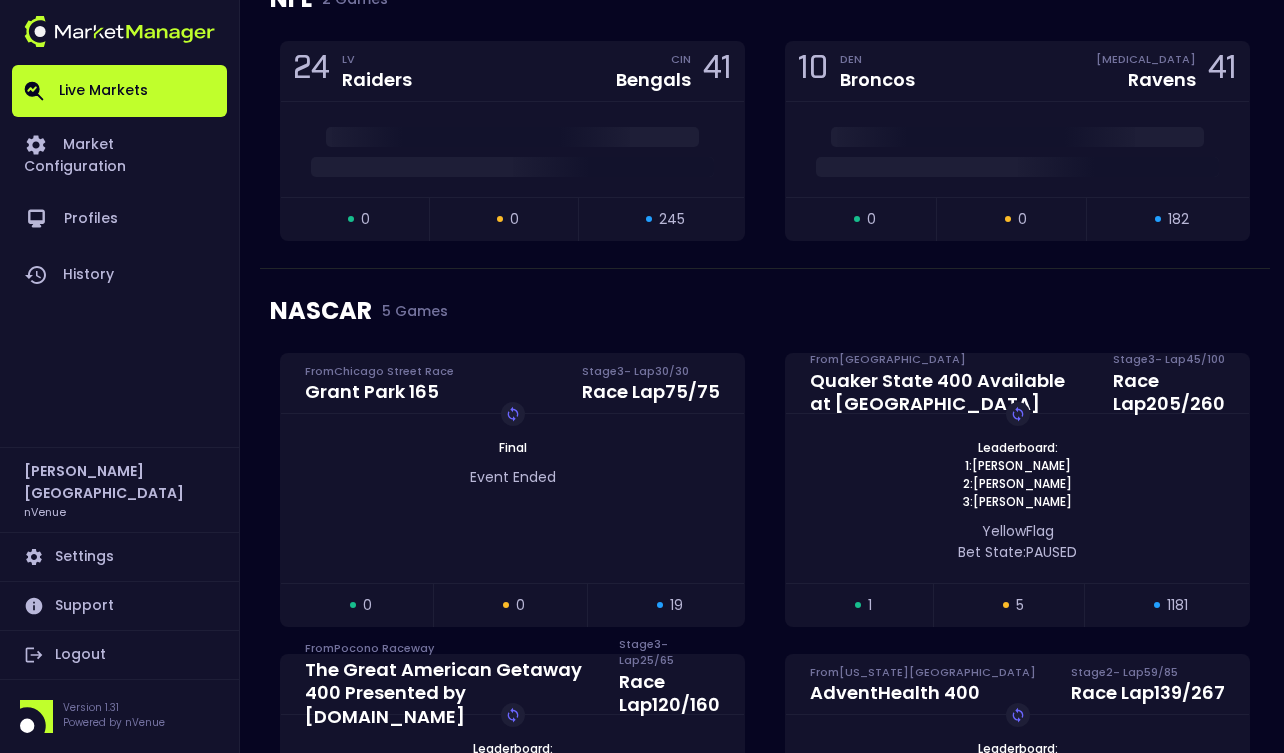 scroll, scrollTop: 225, scrollLeft: 0, axis: vertical 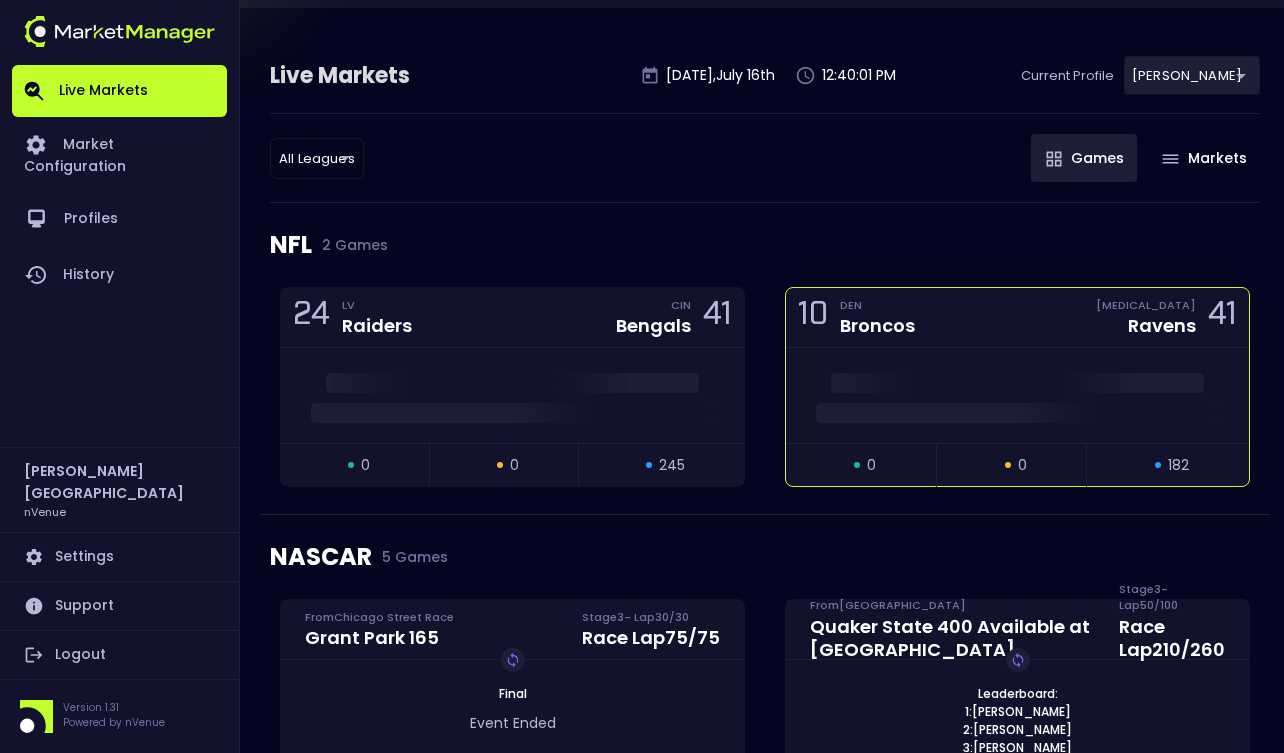 click at bounding box center (1017, 413) 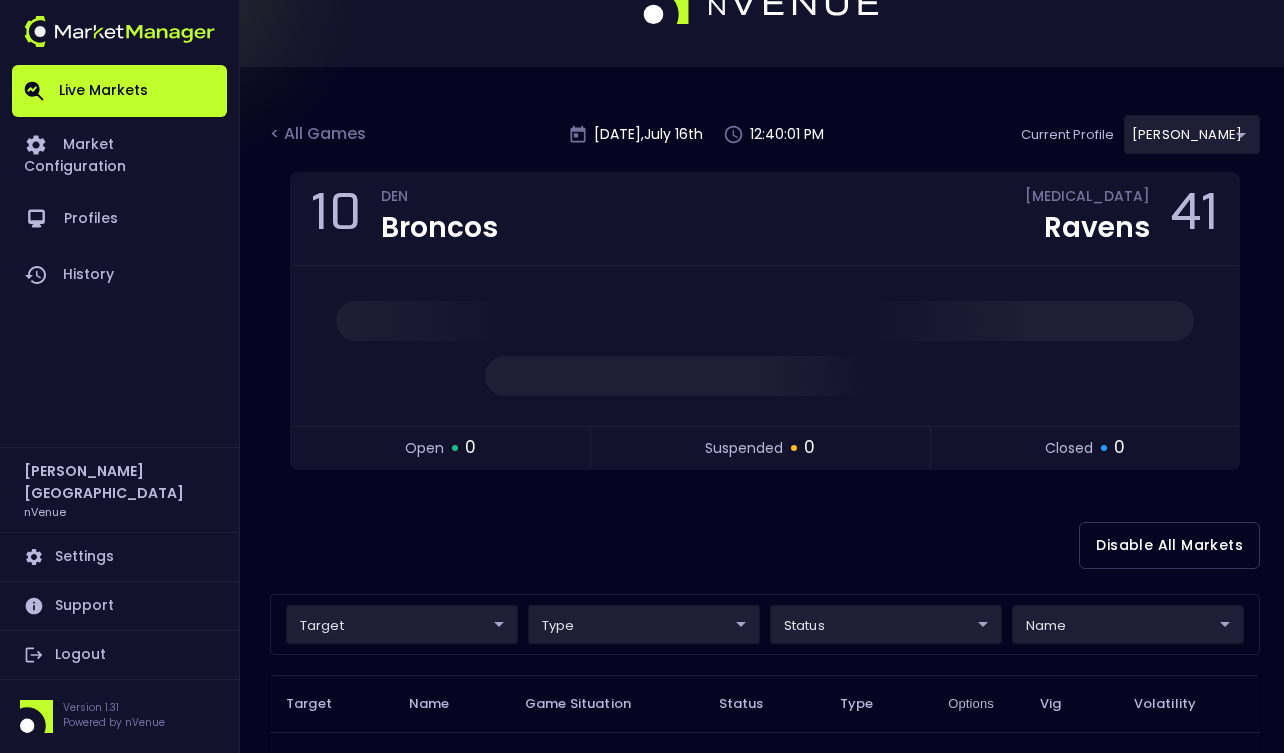 scroll, scrollTop: 0, scrollLeft: 0, axis: both 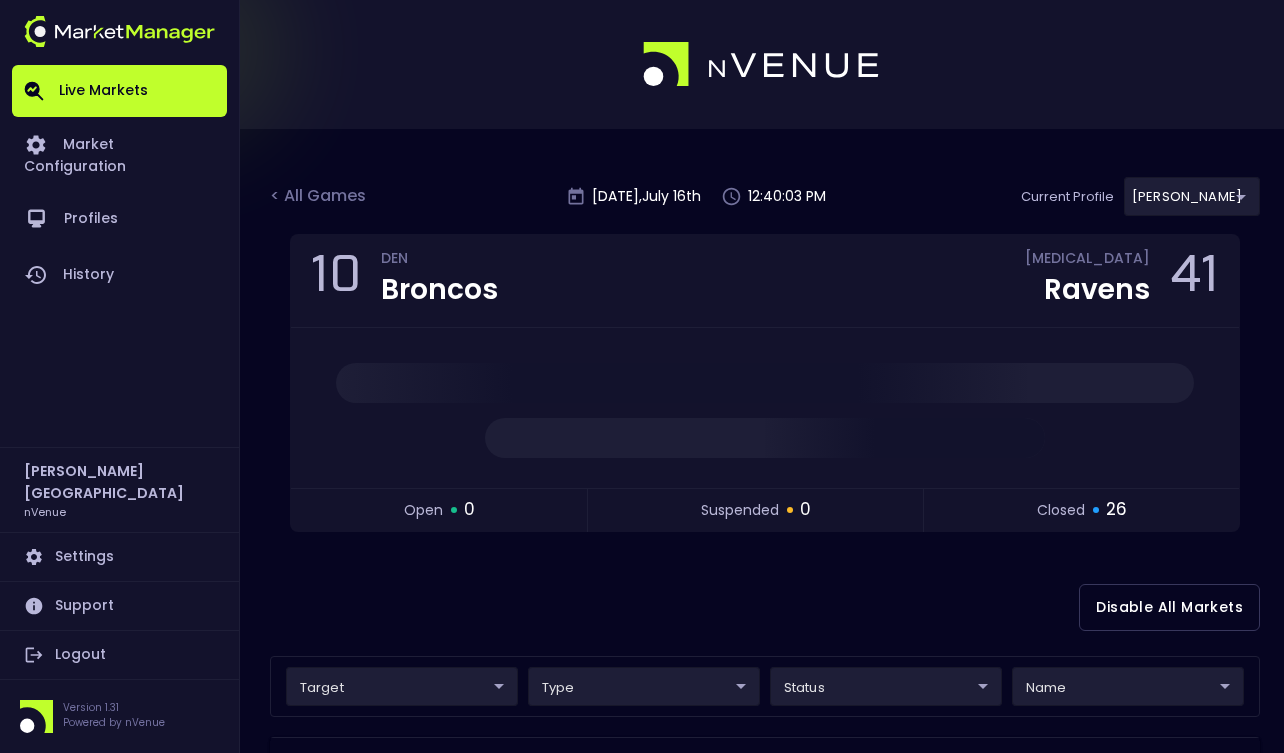 click on "< All Games Wednesday ,  July   16 th 12:40:03 PM Current Profile Matt 0a763355-b225-40e6-8c79-2dda4ec7b2cf Select" at bounding box center (765, 205) 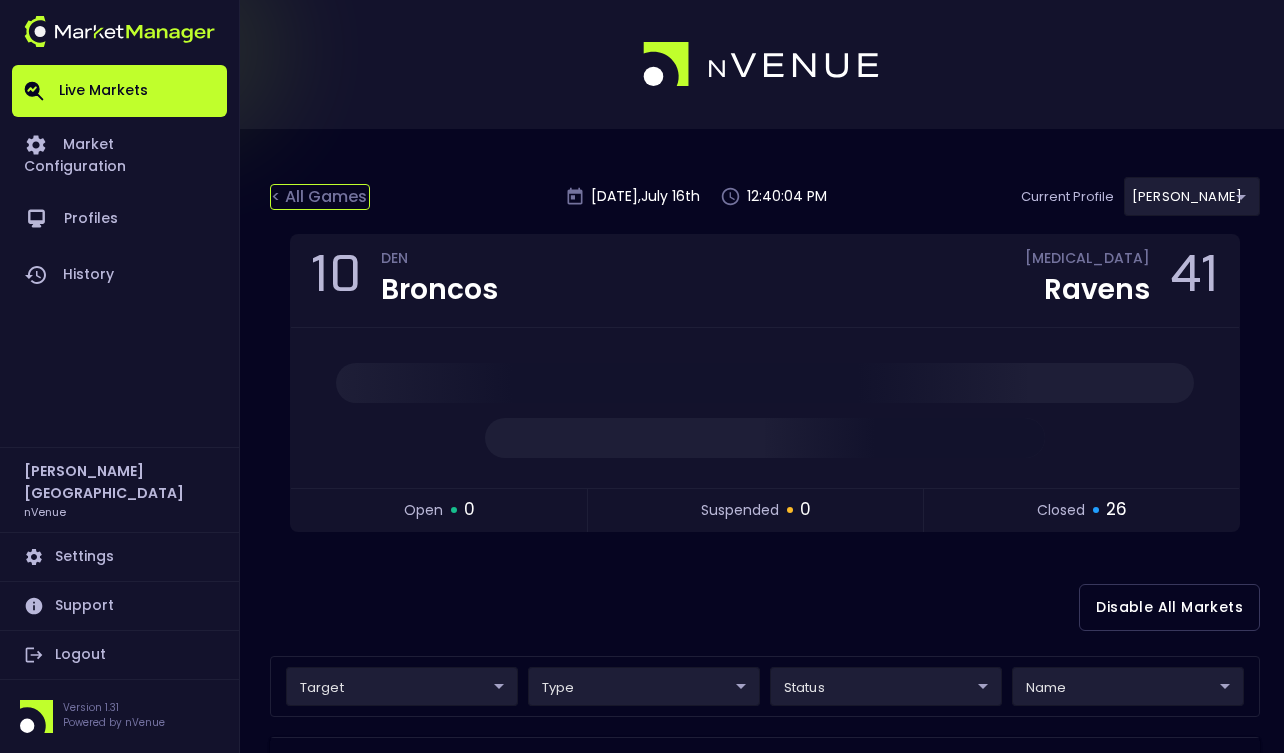 click on "< All Games" at bounding box center [320, 197] 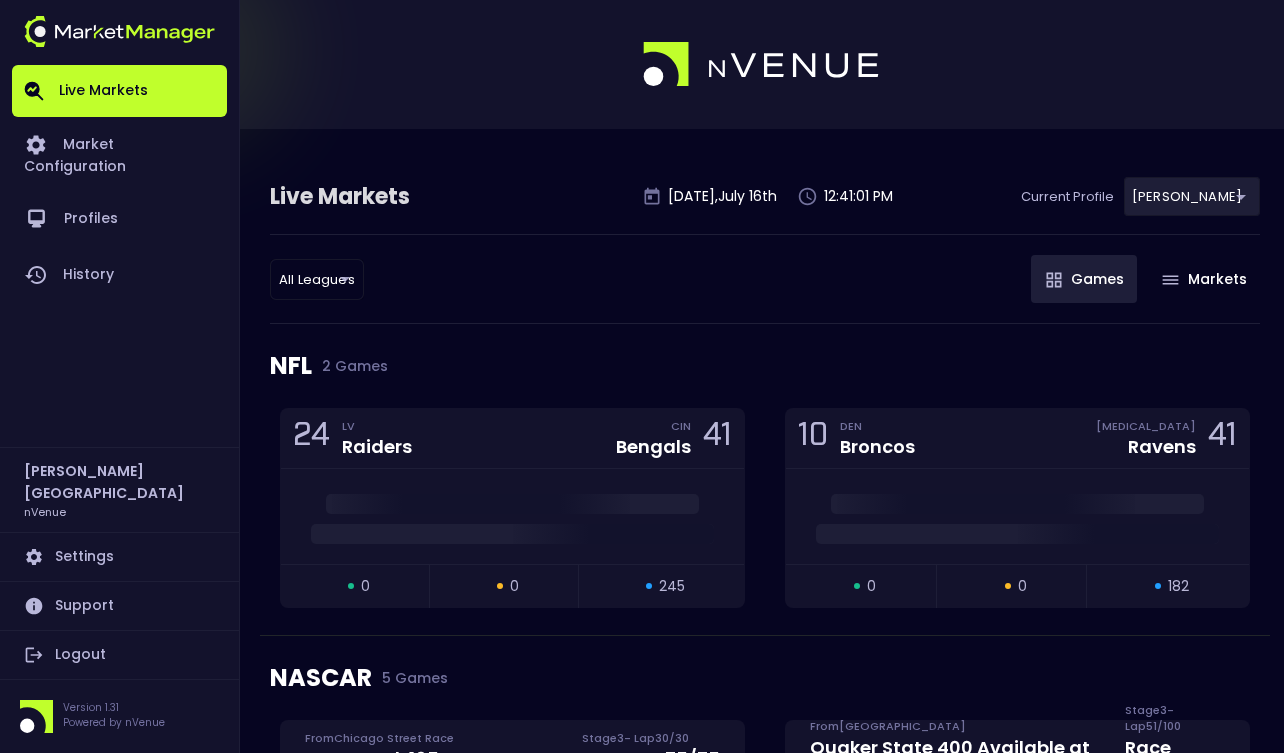 scroll, scrollTop: 6, scrollLeft: 0, axis: vertical 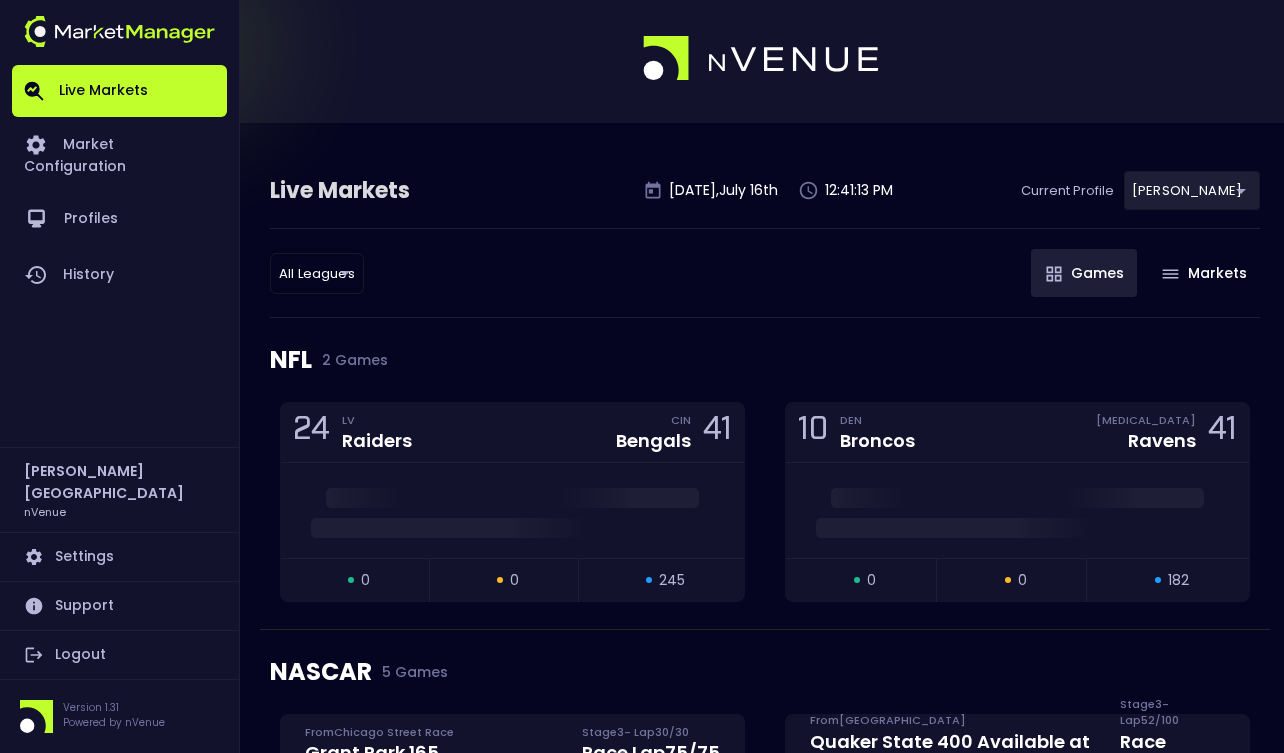 click on "Live Markets Market Configuration Profiles History Derek   Paris nVenue Settings Support Logout   Version 1.31  Powered by nVenue Live Markets Wednesday ,  July   16 th 12:41:13 PM Current Profile Matt 0a763355-b225-40e6-8c79-2dda4ec7b2cf Select All Leagues all leagues ​  Games  Markets NFL   2   Games 24 LV Raiders CIN Bengals 41 open 0 suspended 0 closed 245 10 DEN Broncos BAL Ravens 41 open 0 suspended 0 closed 182 NASCAR   5   Games Grant Park 165 From  Chicago Street Race Stage  3  - Lap  30 / 30 Race Lap  75 / 75 Replay Game Final Event Ended open 0 suspended 0 closed 19 Quaker State 400 Available at Walmart From  Atlanta Motor Speedway Stage  3  - Lap  52 / 100 Race Lap  212 / 260 Leaderboard: 1:  Brad Keselowski 2:  Chris Buescher 3:  Chase Elliott Replay Game Green  Flag Bet State:  ACTIVE open 3 suspended 5 closed 1183 The Great American Getaway 400 Presented by VISITPA.COM From  Pocono Raceway Stage  3  - Lap  31 / 65 Race Lap  126 / 160 Leaderboard: 1:  Brad Keselowski 2:  Justin Haley 3:   Flag" at bounding box center (642, 1934) 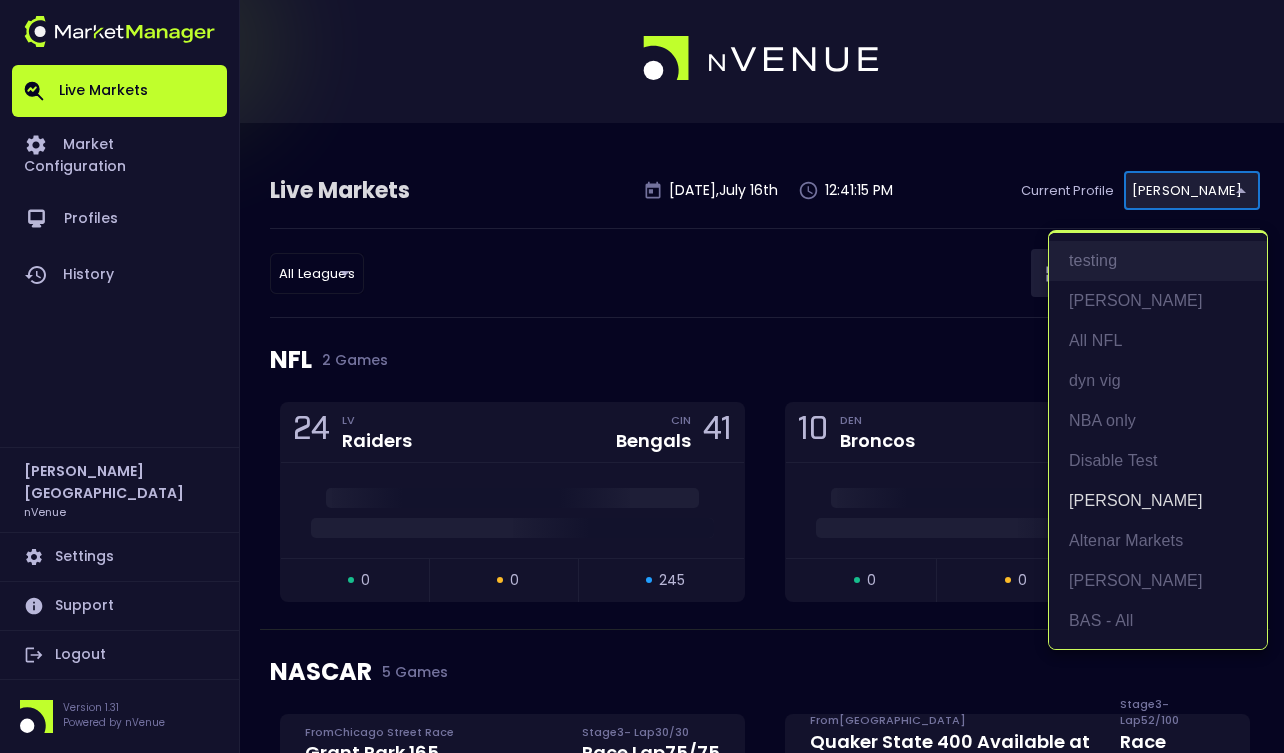 click on "testing" at bounding box center (1158, 261) 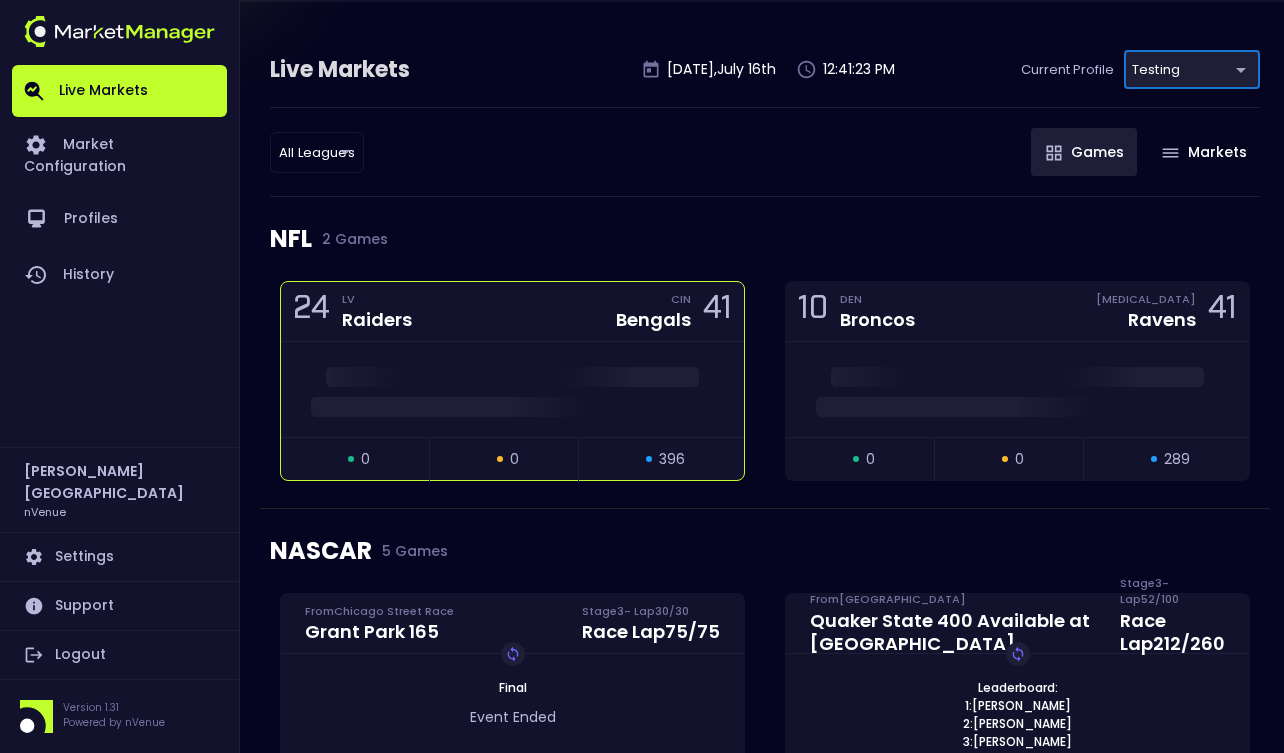 scroll, scrollTop: 223, scrollLeft: 0, axis: vertical 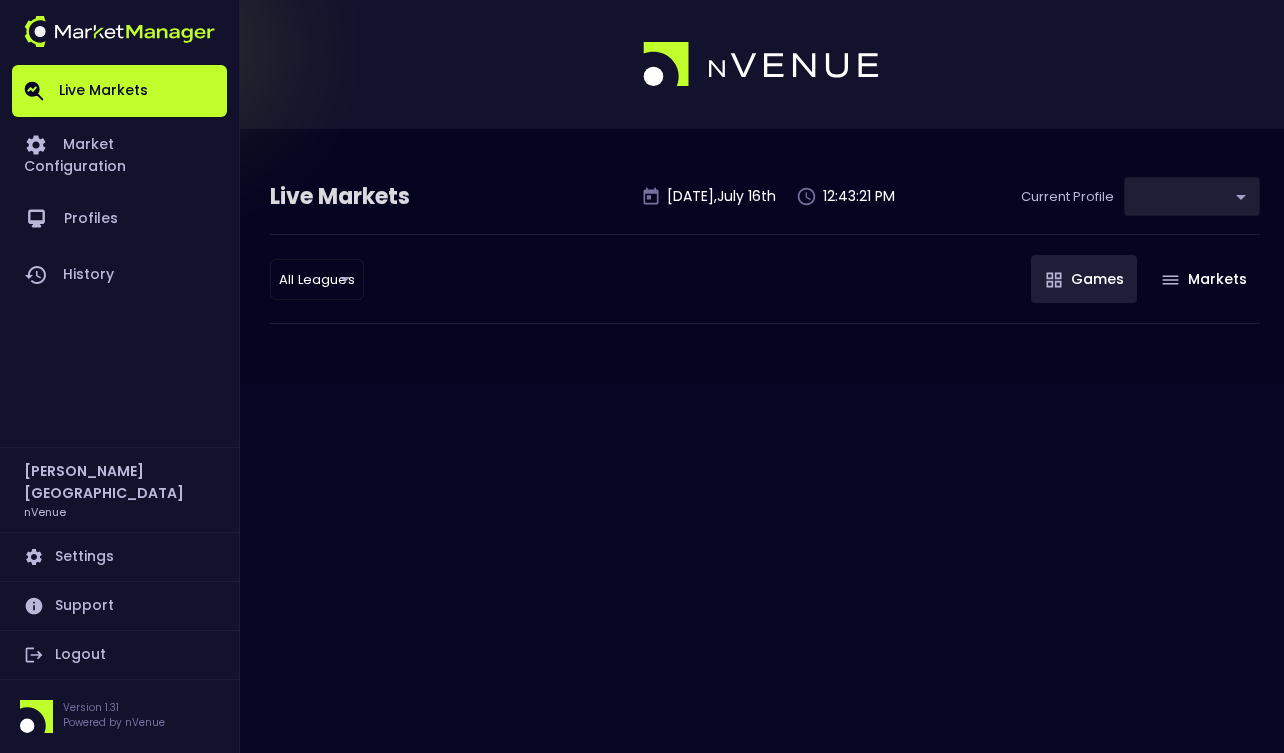 type on "d66ee90f-df8e-430e-a05c-aaf70ad95ad9" 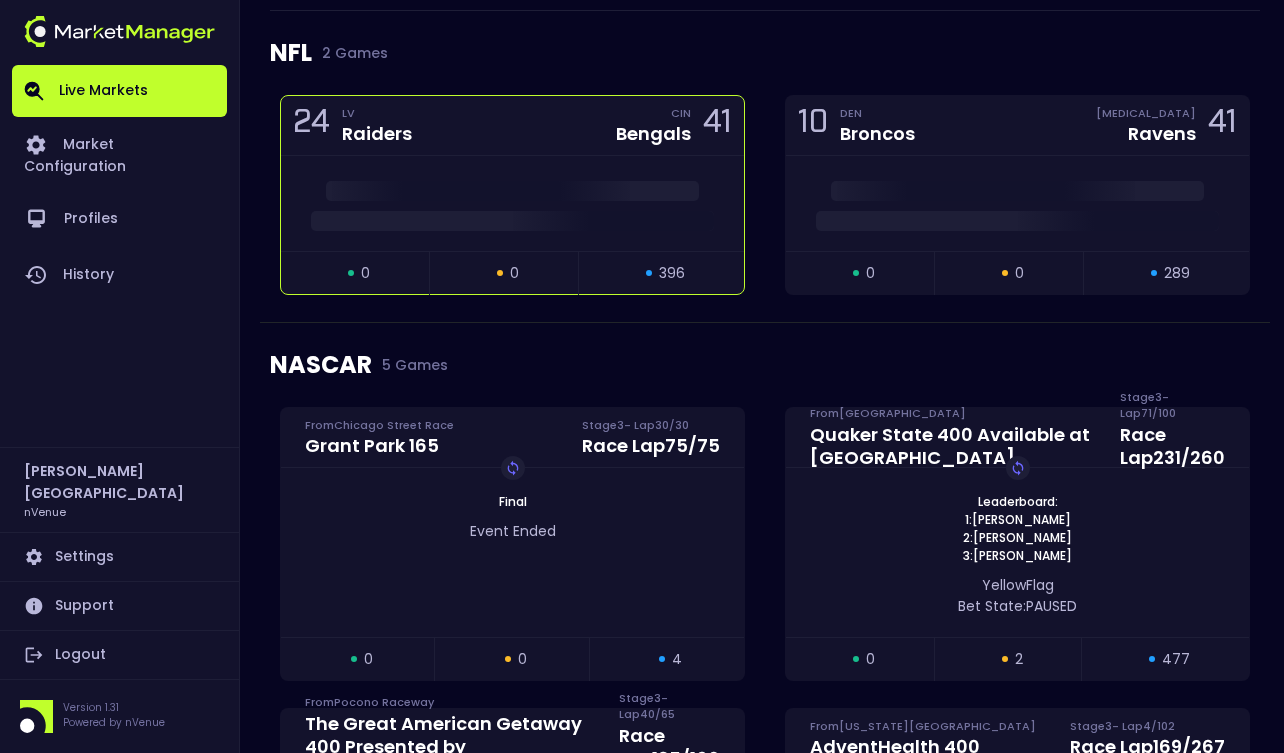scroll, scrollTop: 3, scrollLeft: 0, axis: vertical 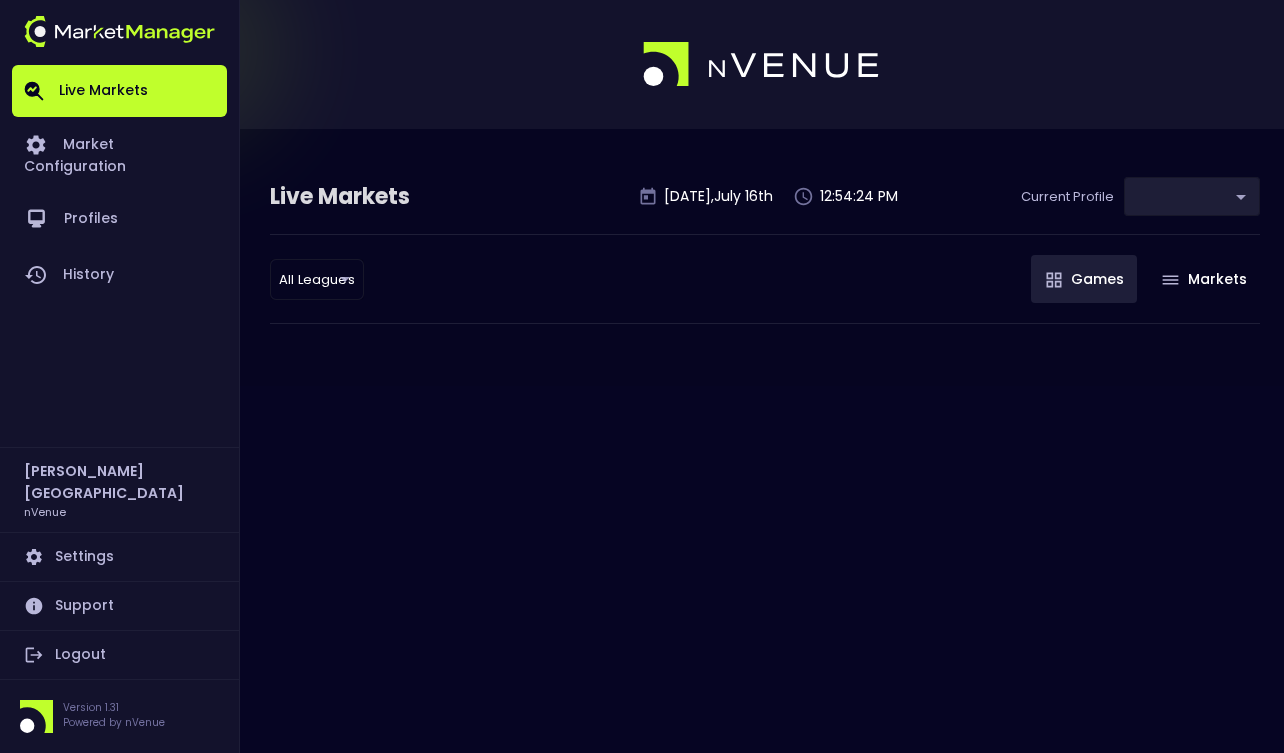 type on "d66ee90f-df8e-430e-a05c-aaf70ad95ad9" 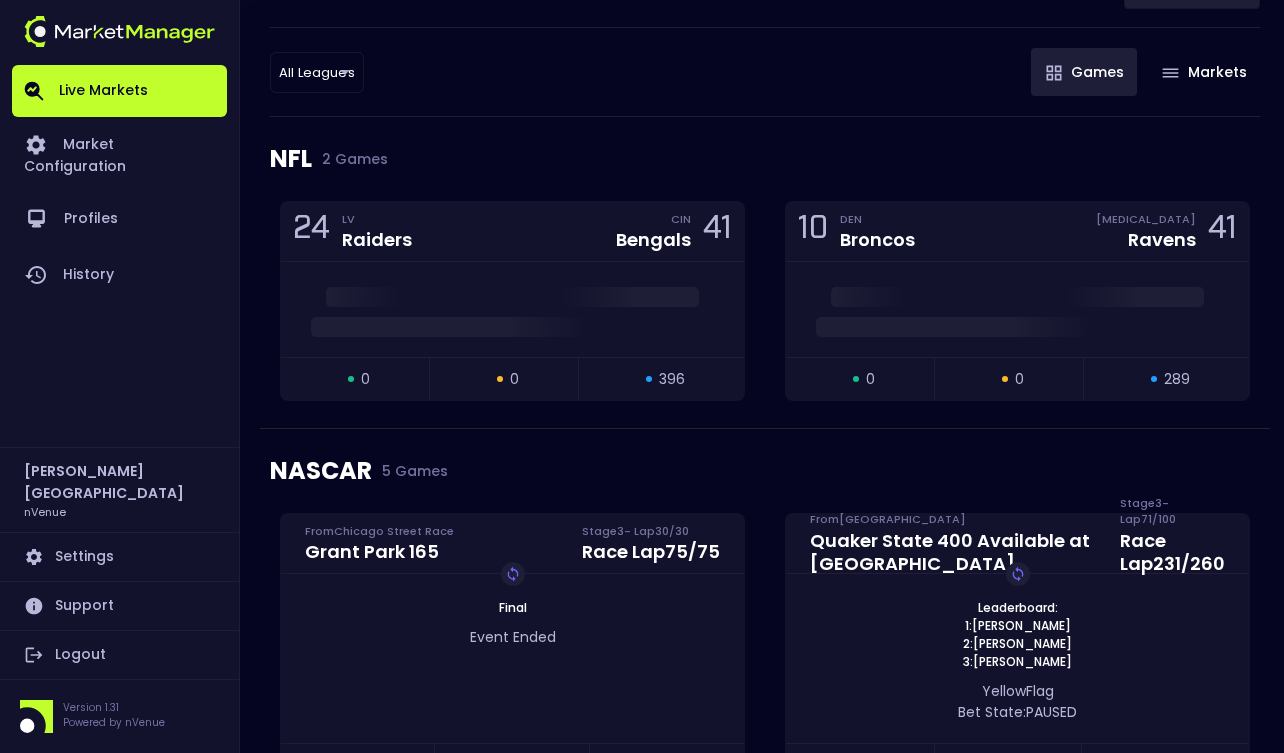 scroll, scrollTop: 208, scrollLeft: 0, axis: vertical 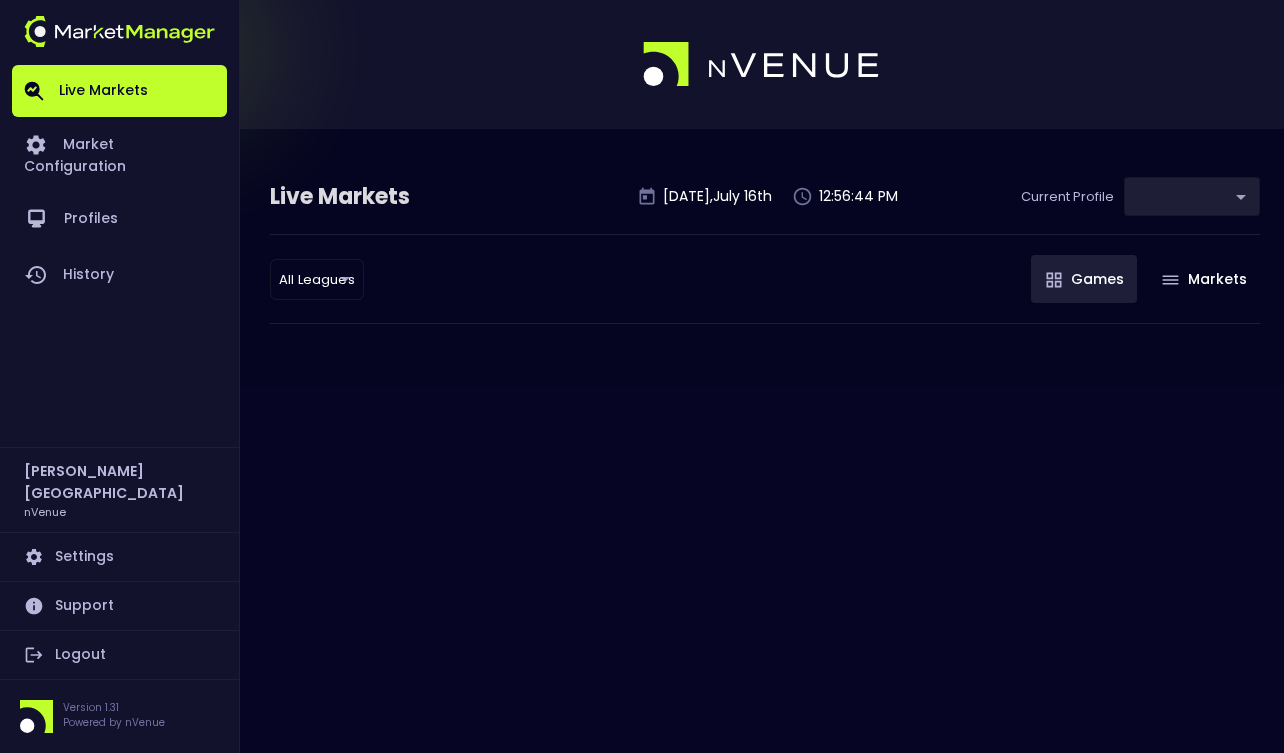 type on "d66ee90f-df8e-430e-a05c-aaf70ad95ad9" 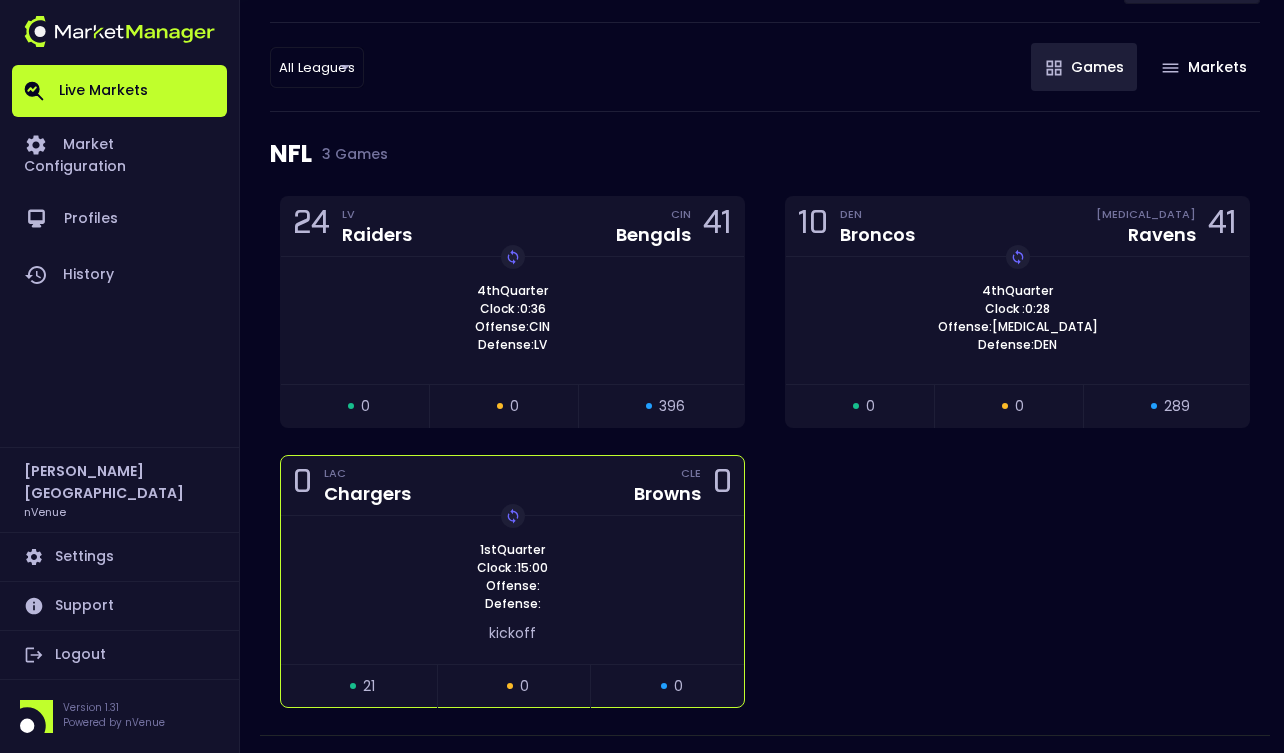 scroll, scrollTop: 231, scrollLeft: 0, axis: vertical 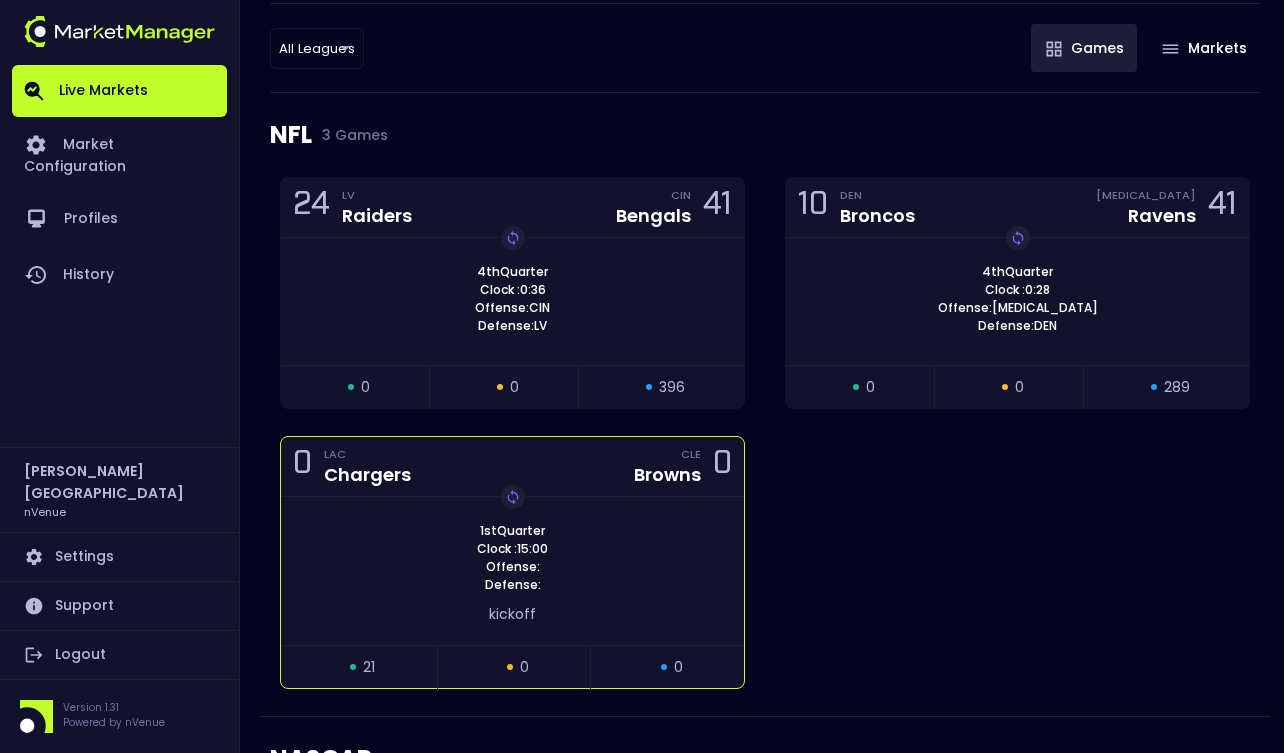 click on "kickoff" at bounding box center [512, 614] 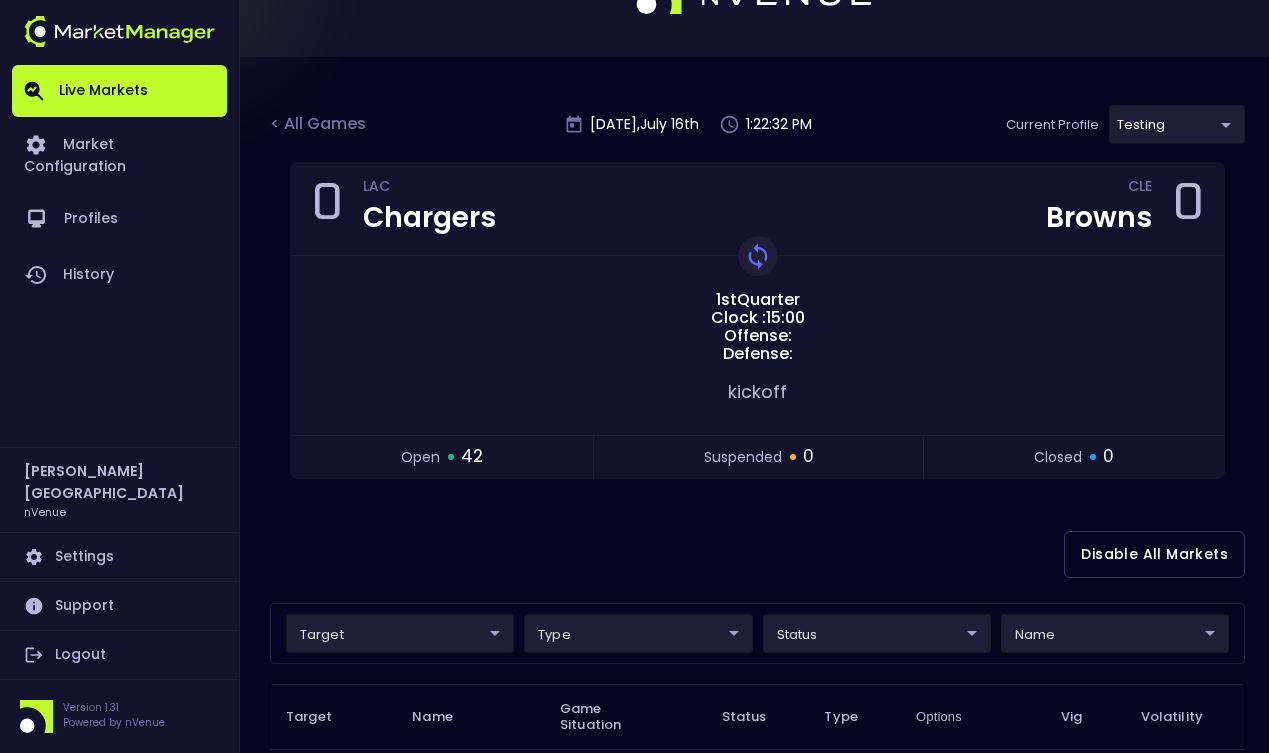 scroll, scrollTop: 69, scrollLeft: 0, axis: vertical 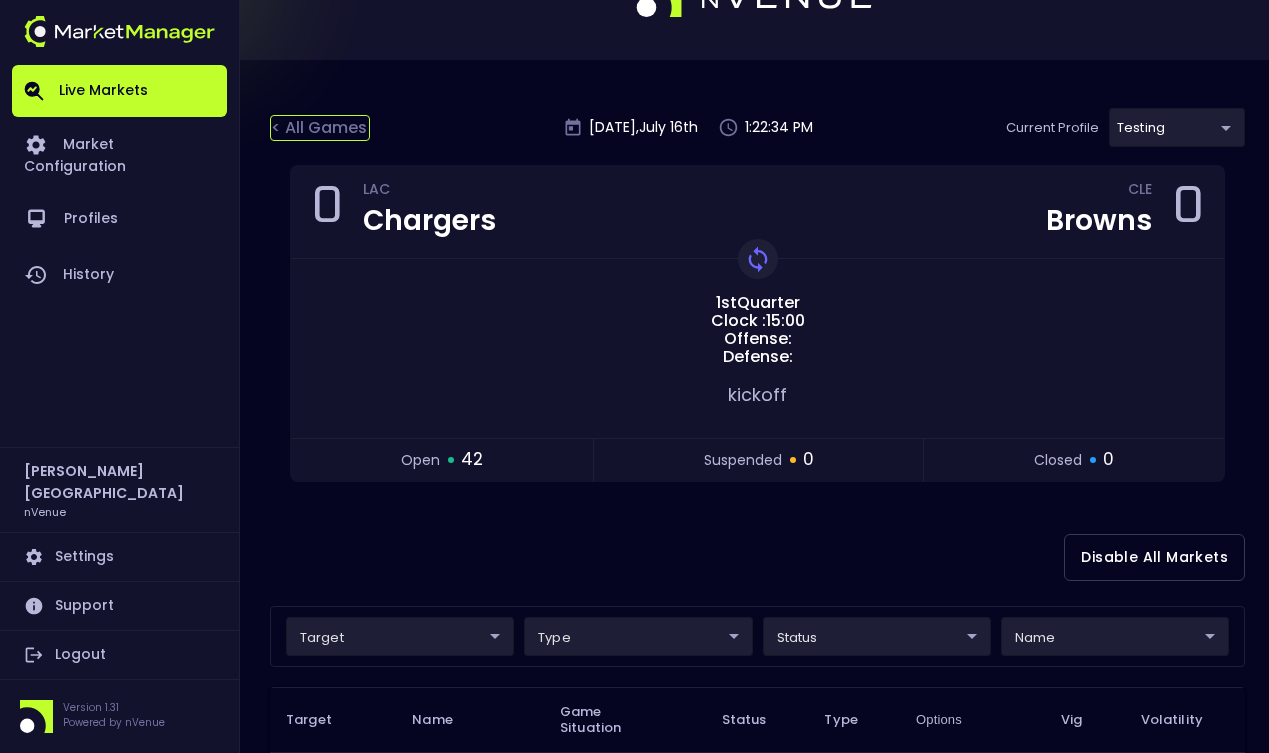 click on "< All Games" at bounding box center [320, 128] 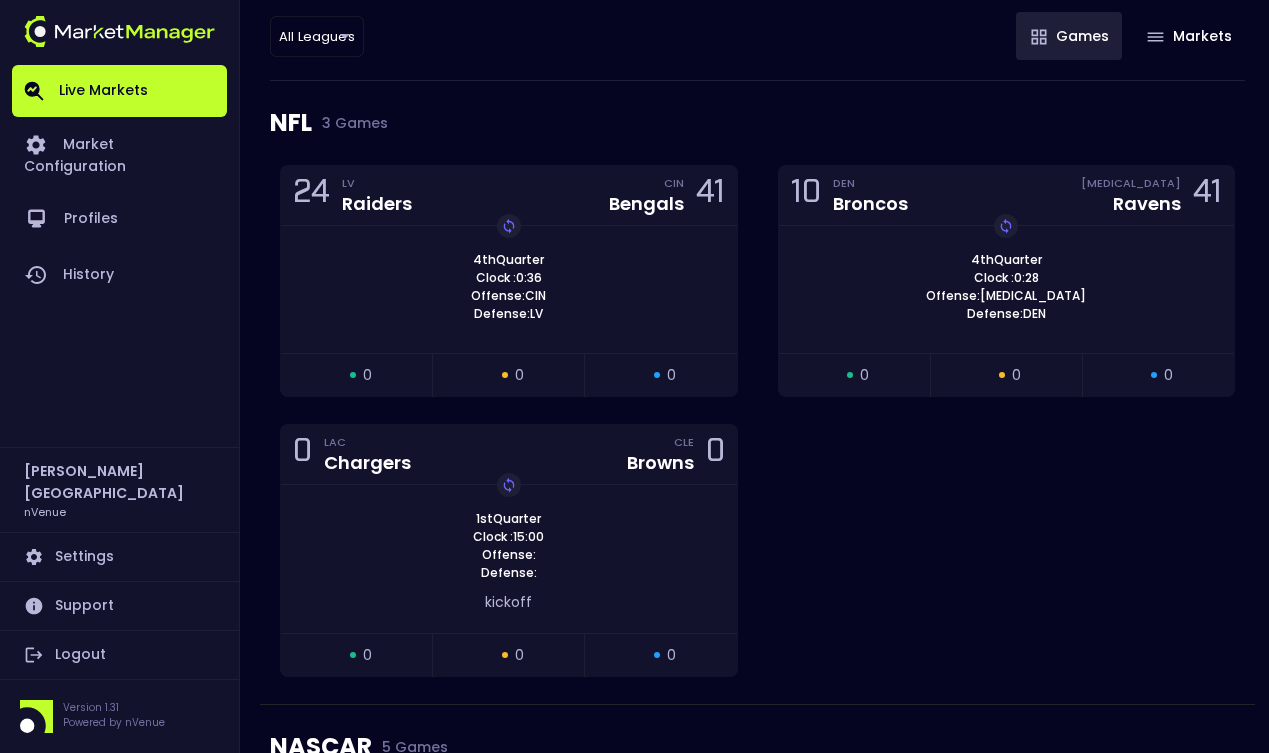 scroll, scrollTop: 242, scrollLeft: 0, axis: vertical 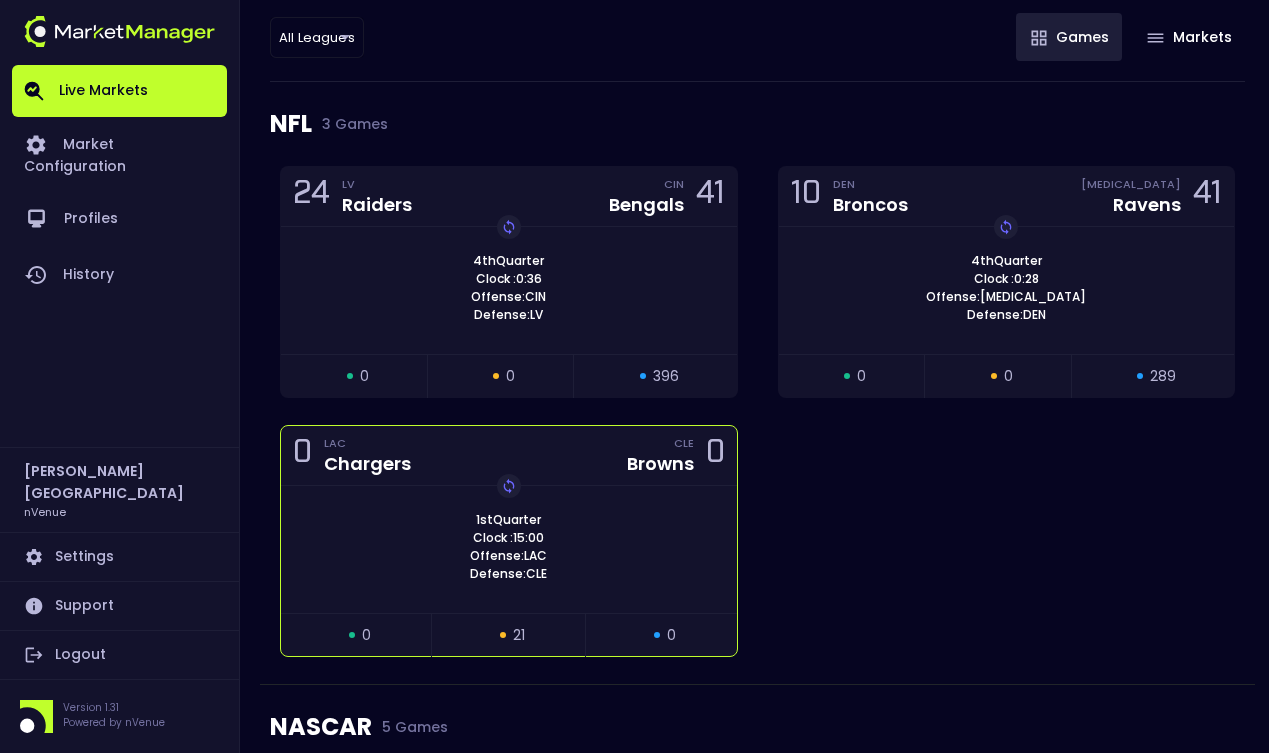 click on "closed 0" at bounding box center (661, 635) 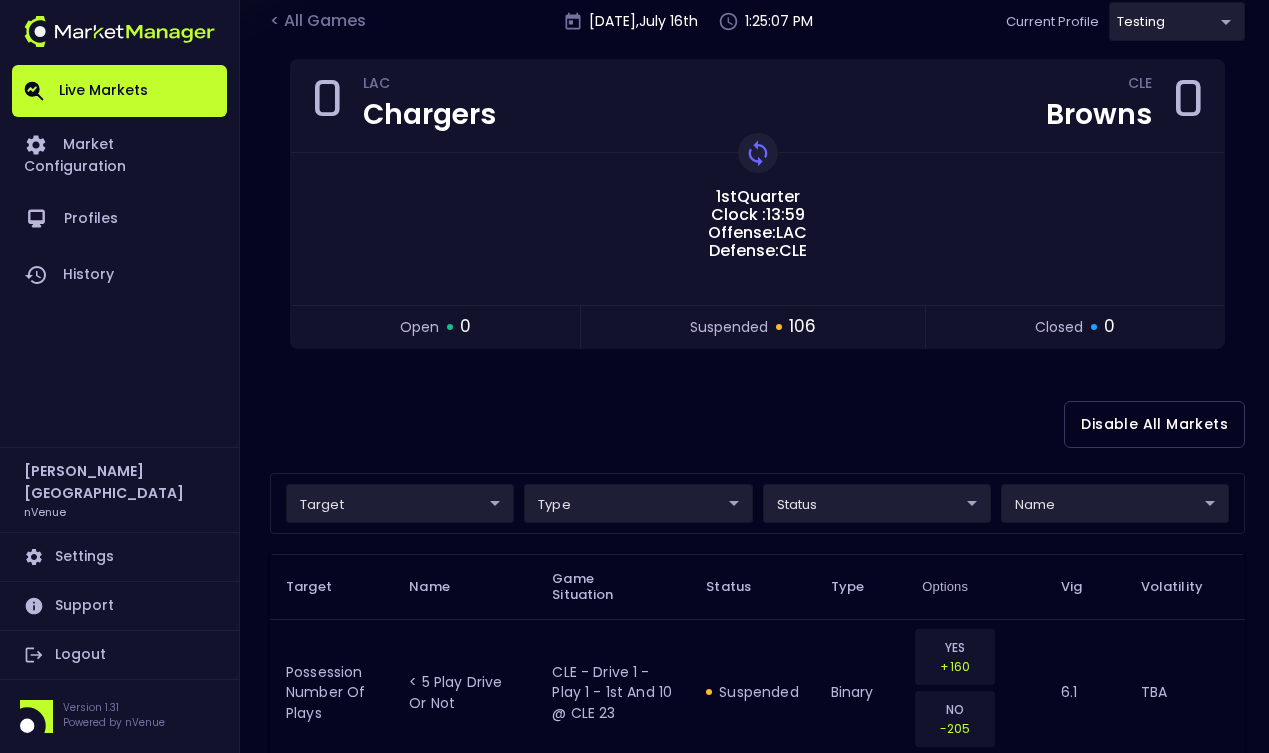 scroll, scrollTop: 52, scrollLeft: 0, axis: vertical 